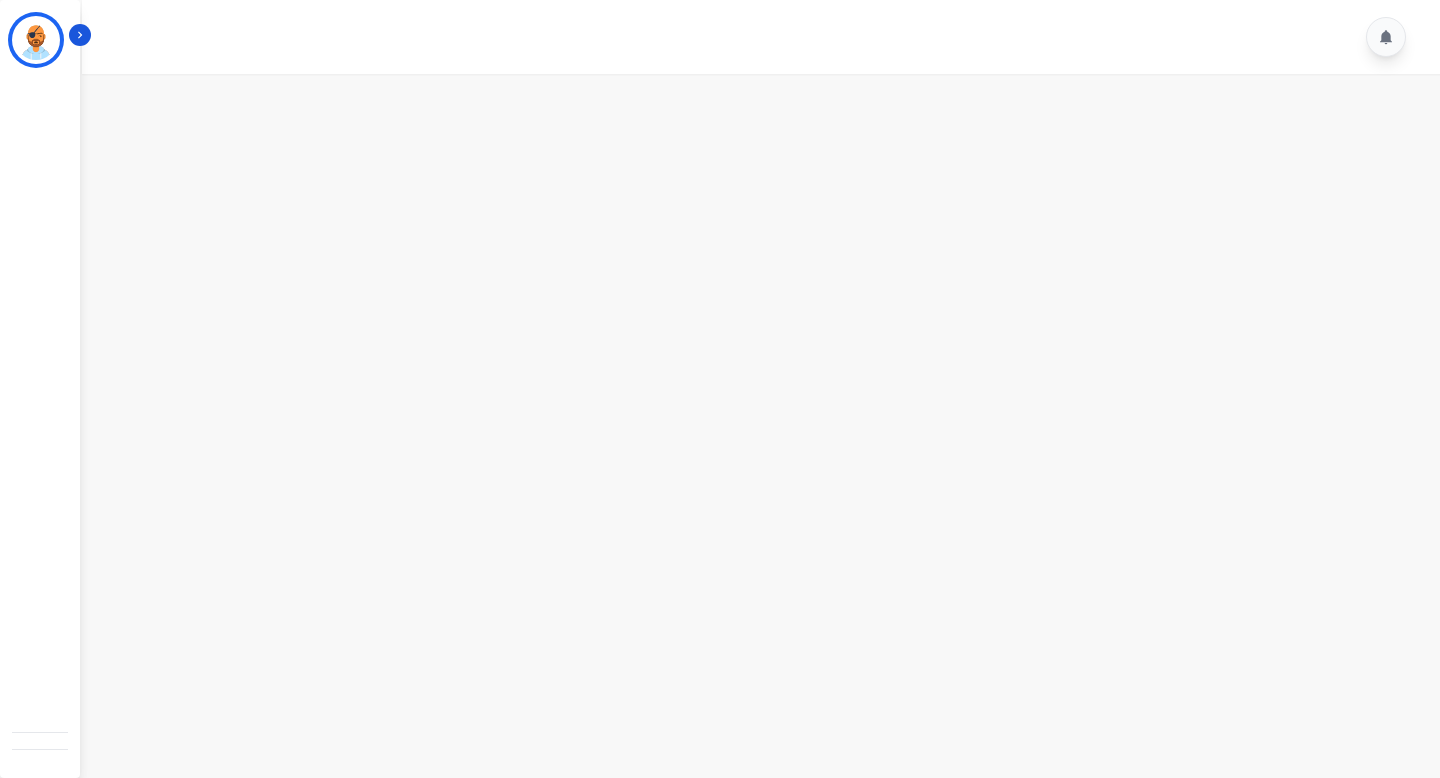 scroll, scrollTop: 0, scrollLeft: 0, axis: both 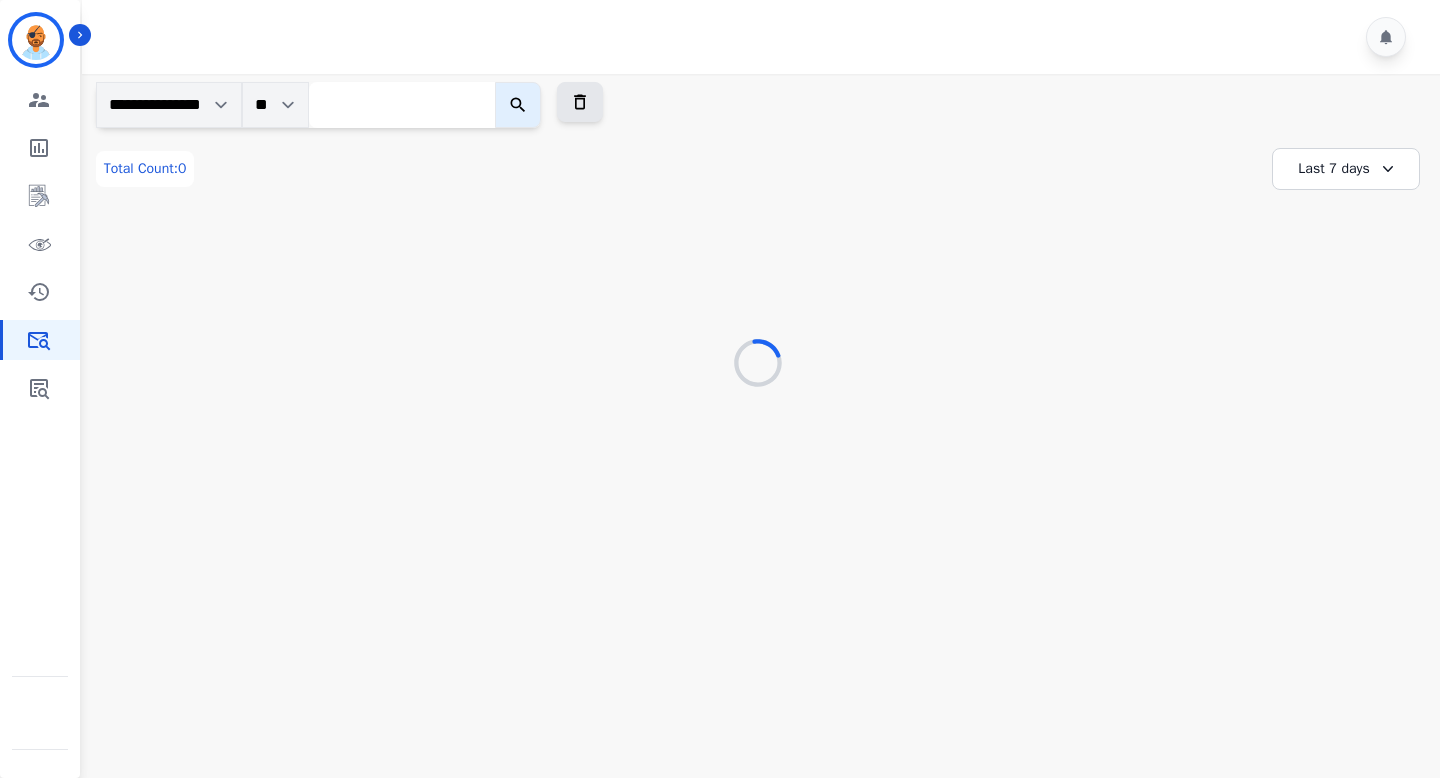 click at bounding box center (402, 105) 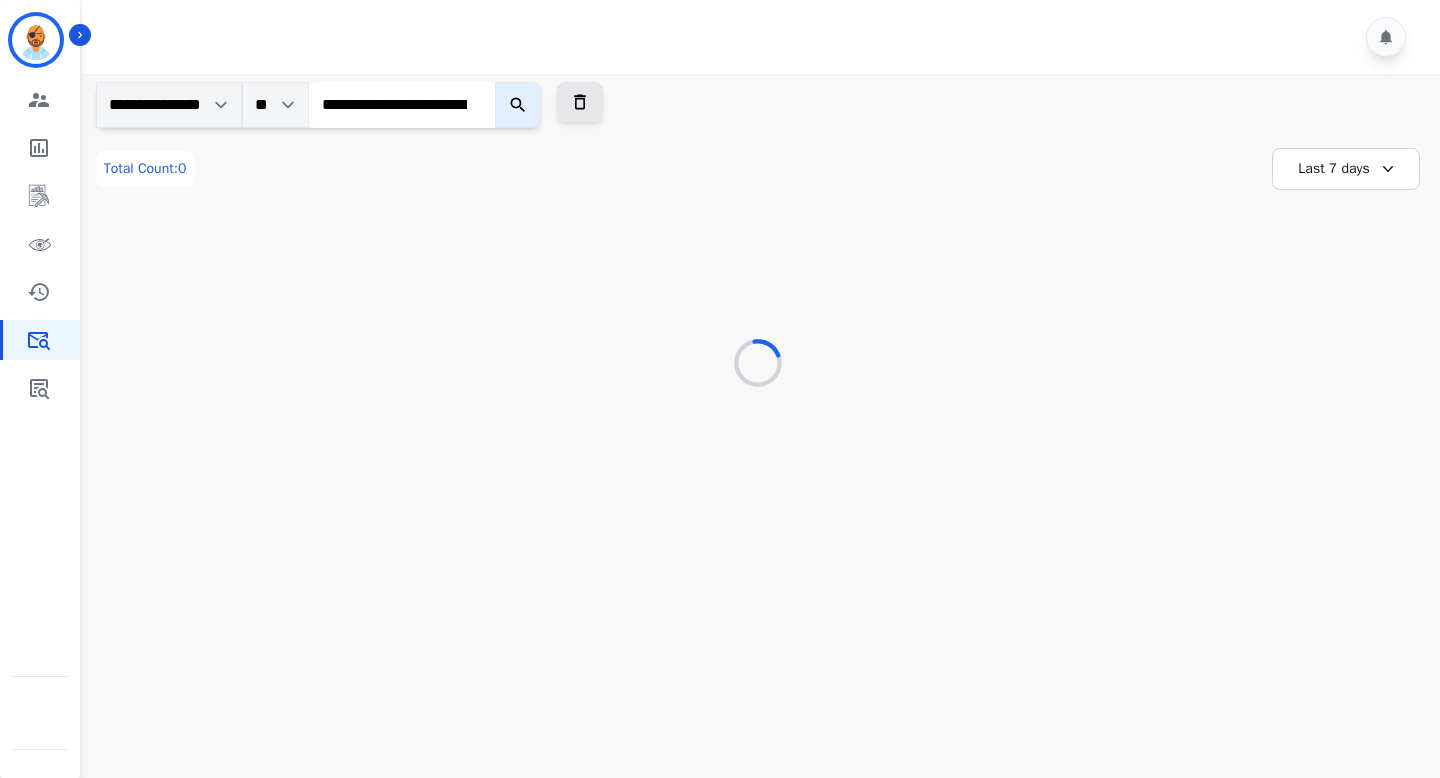 scroll, scrollTop: 0, scrollLeft: 160, axis: horizontal 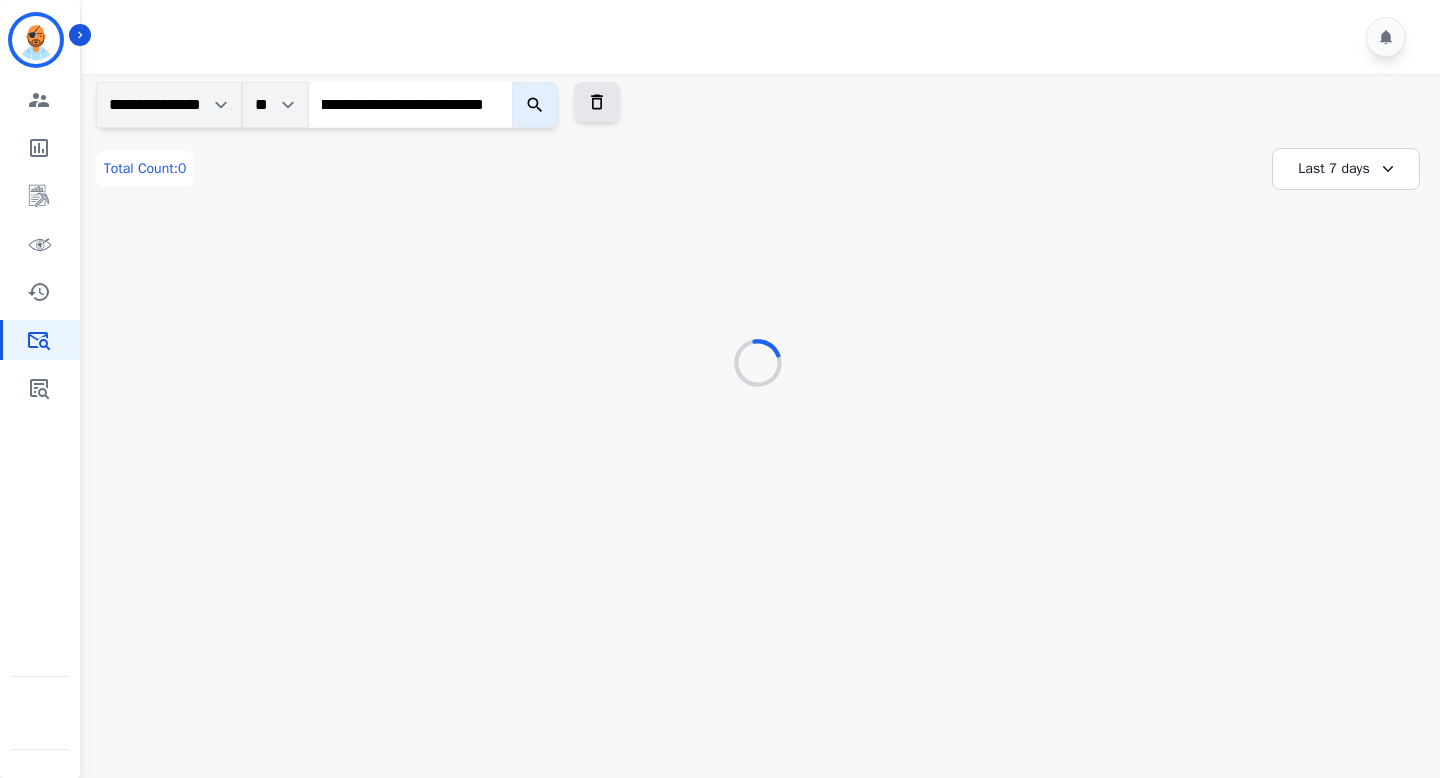 type on "**********" 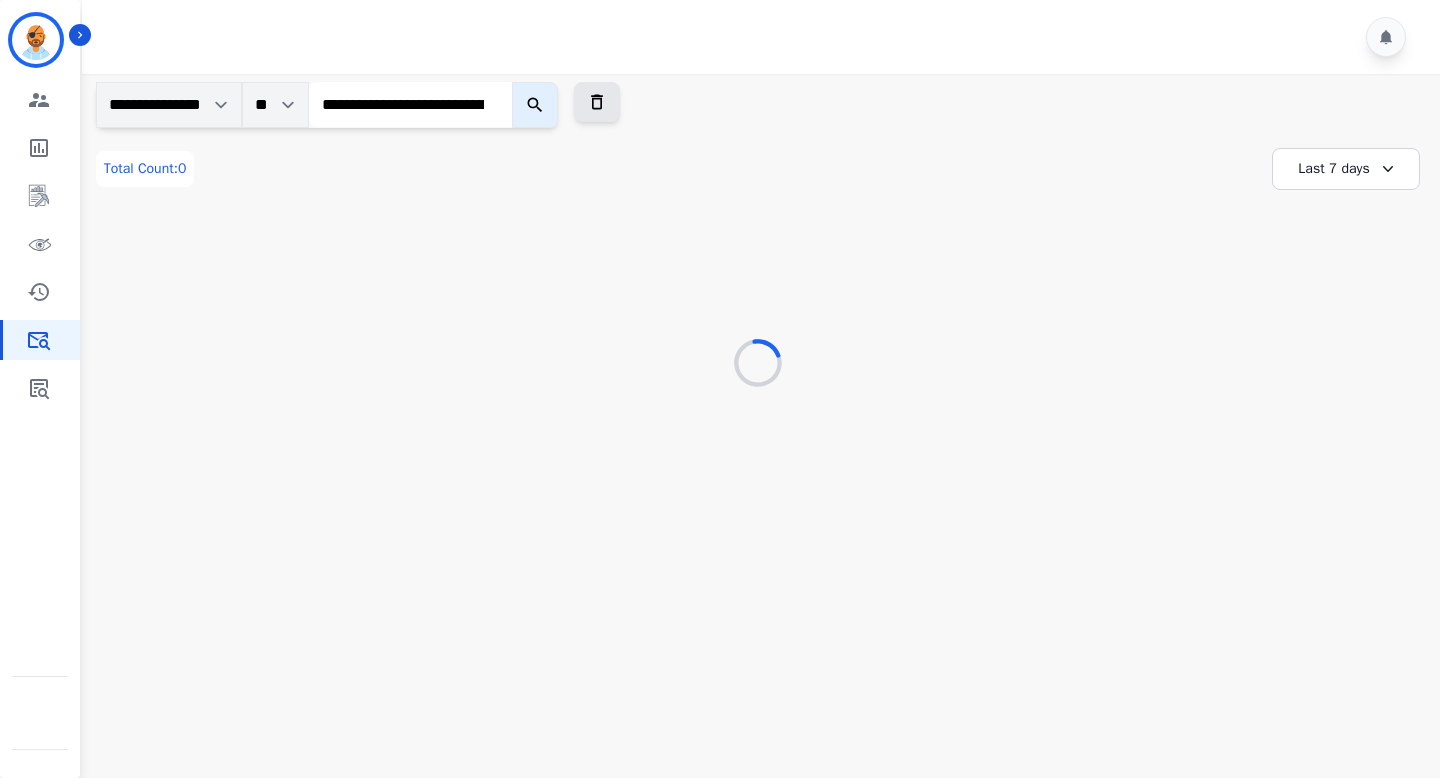 click 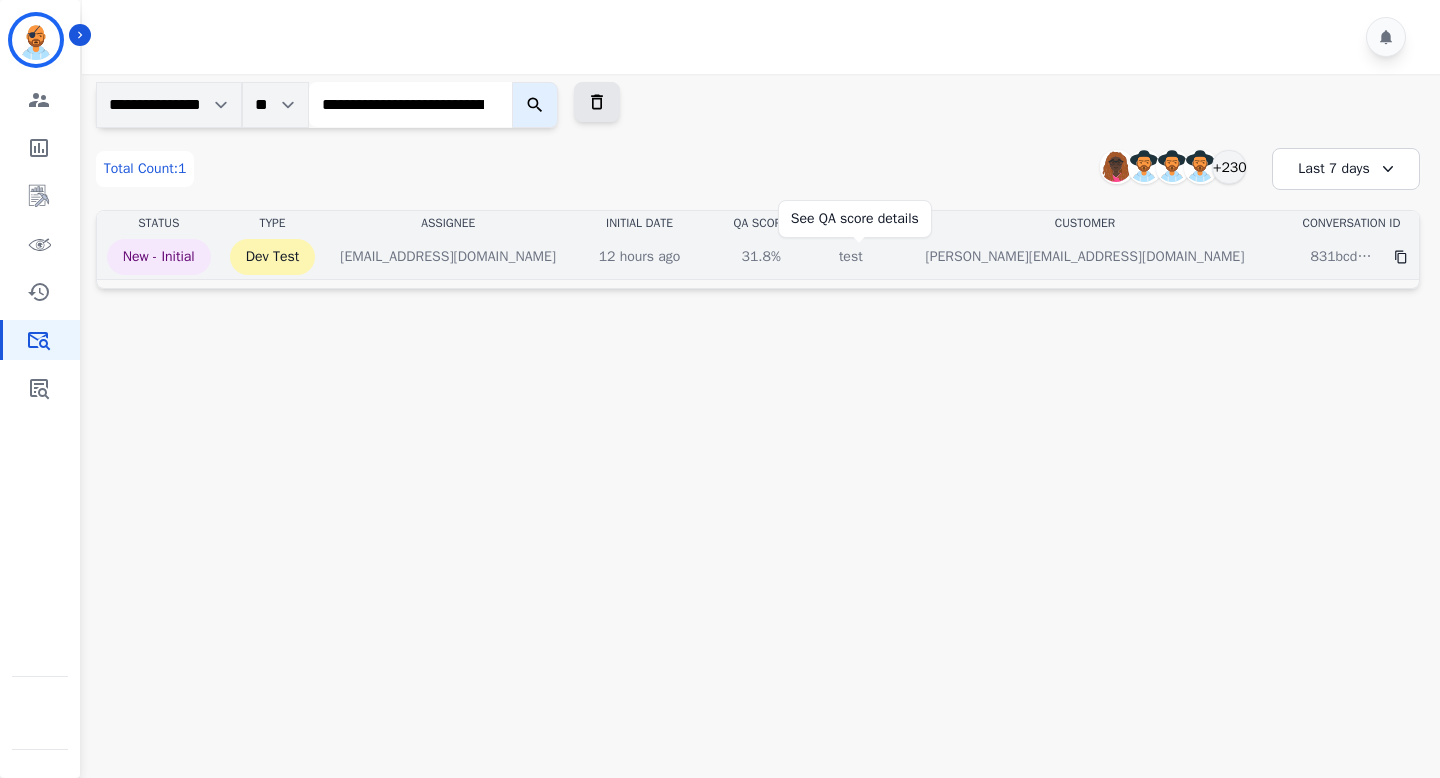 click on "31.8%" at bounding box center [761, 257] 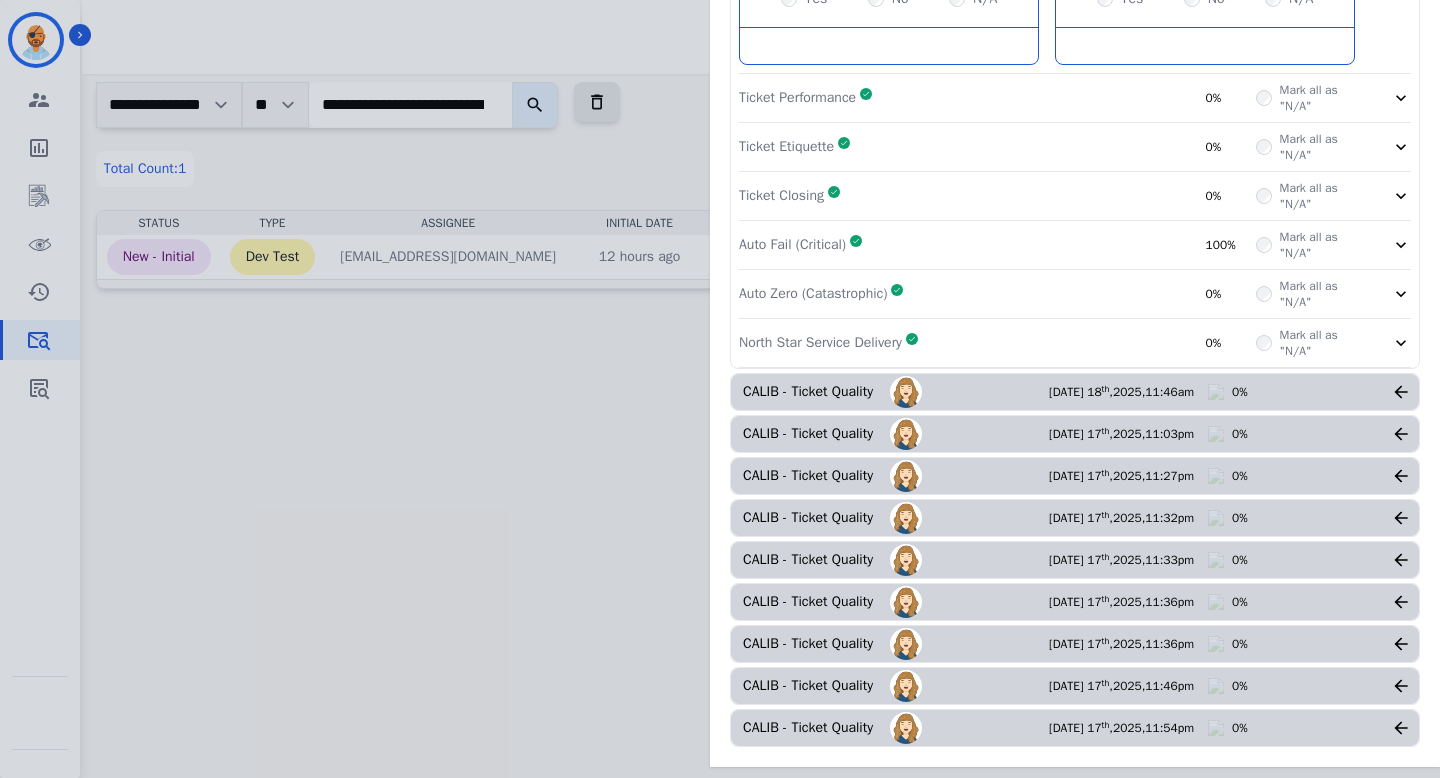 scroll, scrollTop: 476, scrollLeft: 0, axis: vertical 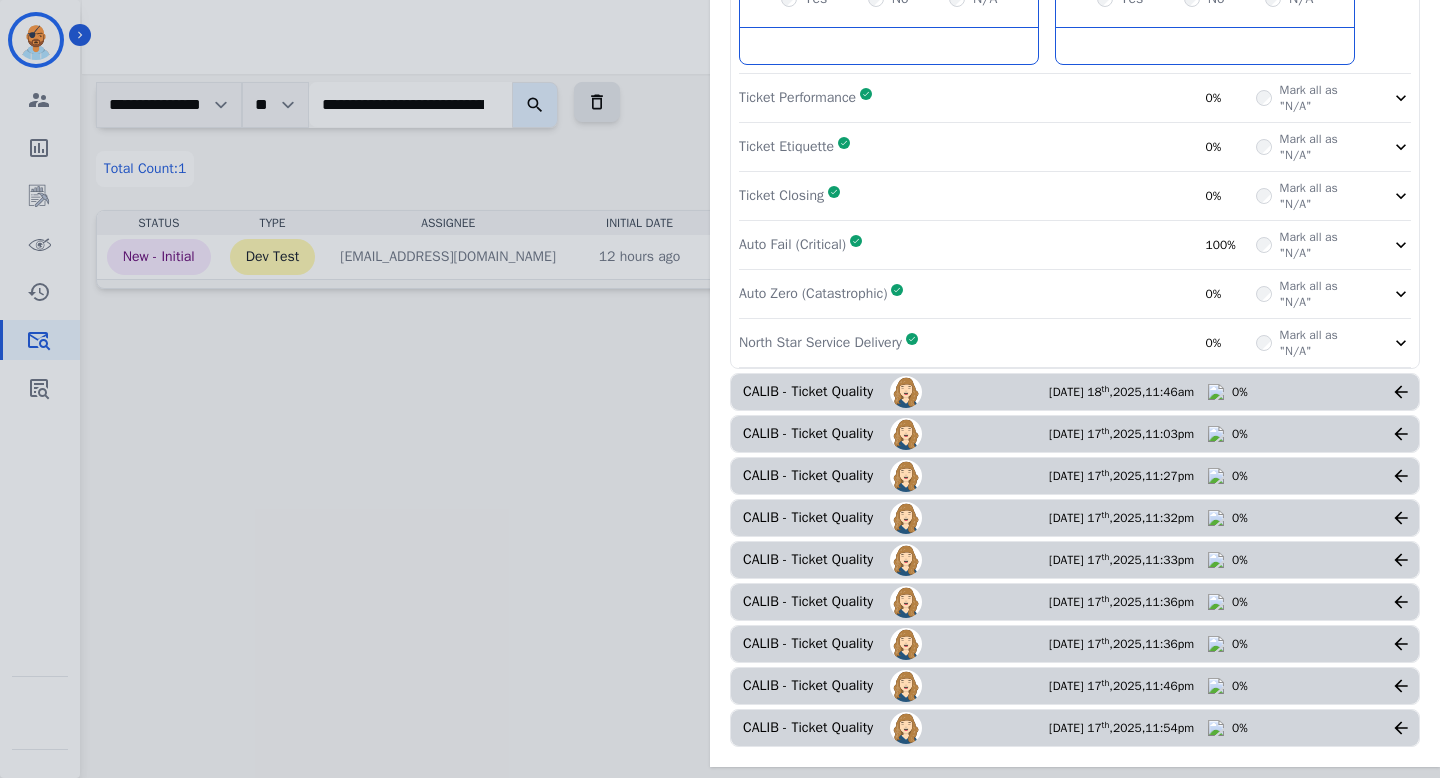click 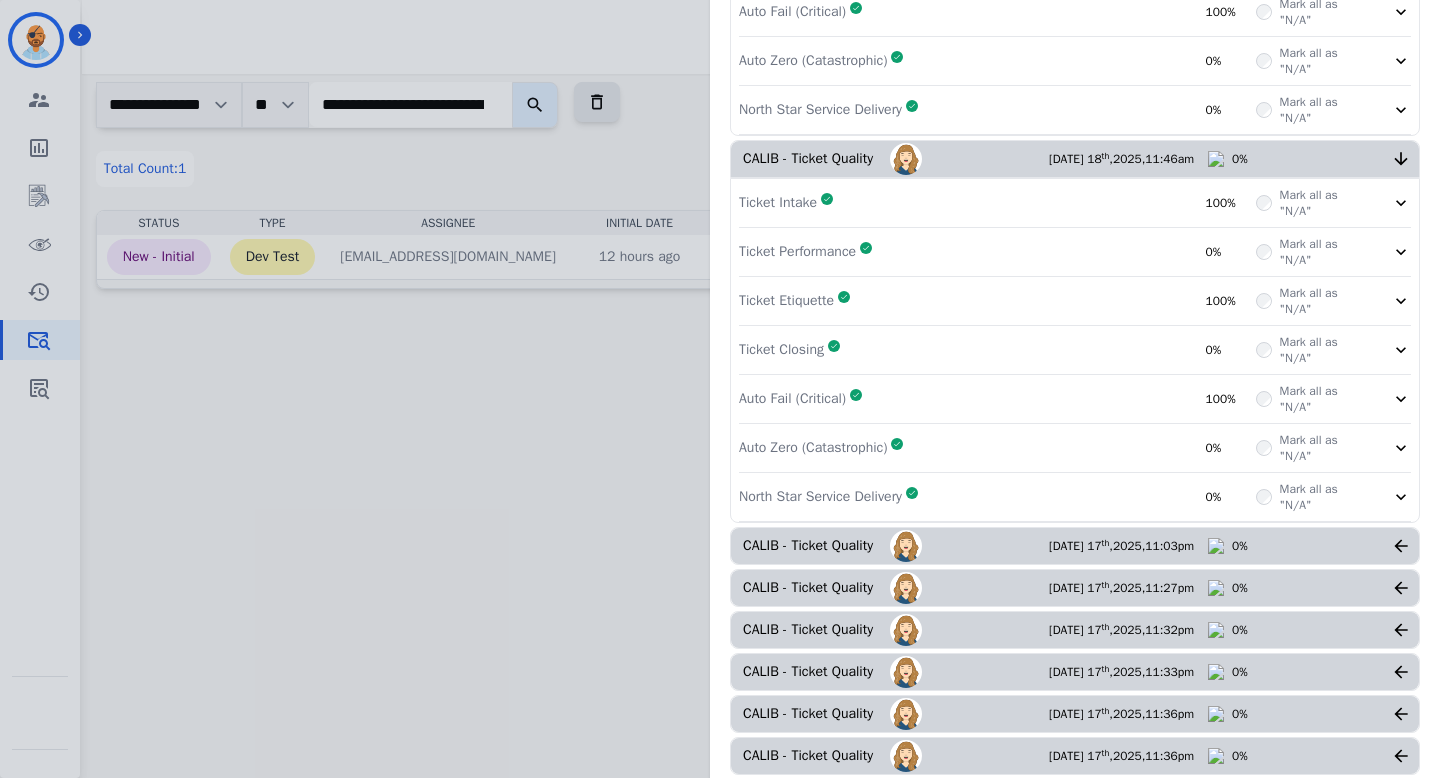click 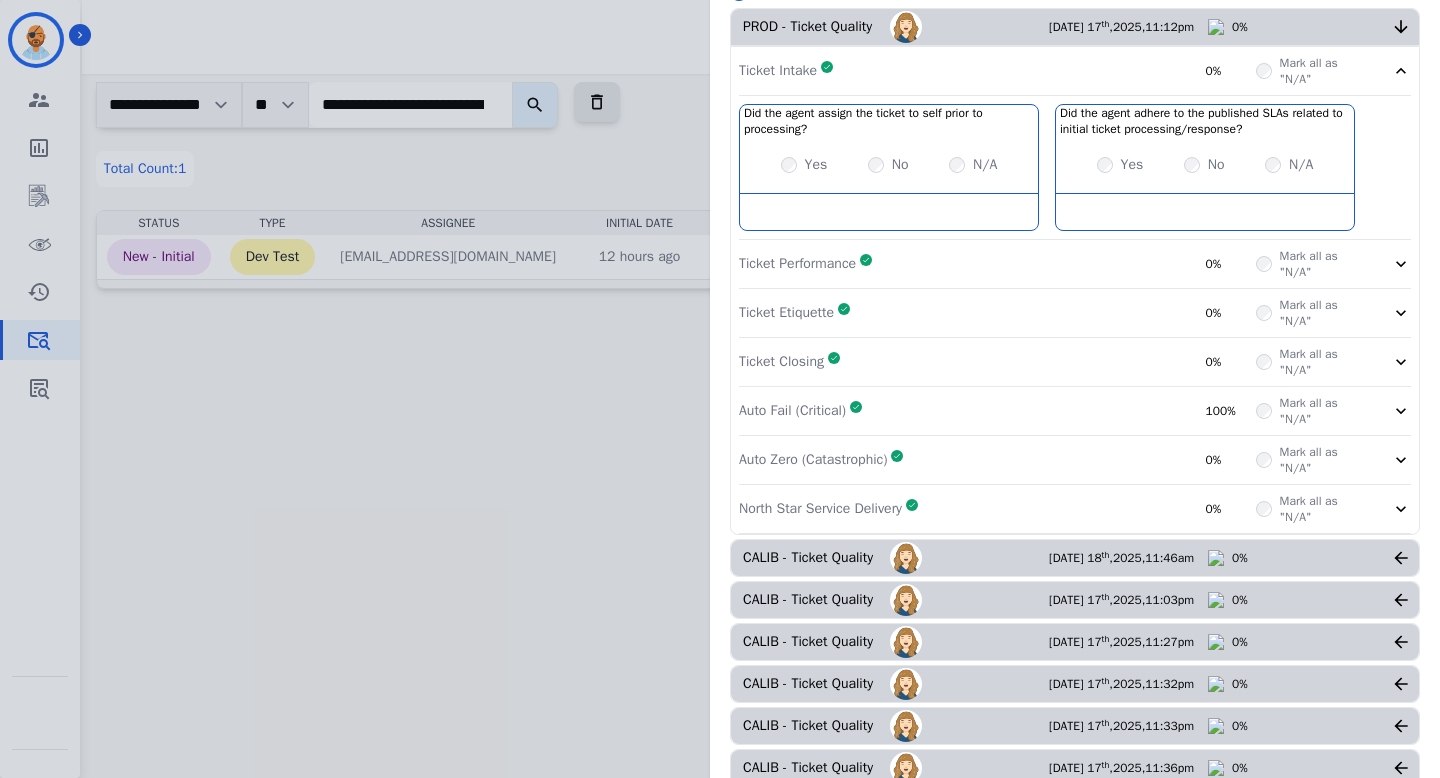 scroll, scrollTop: 0, scrollLeft: 0, axis: both 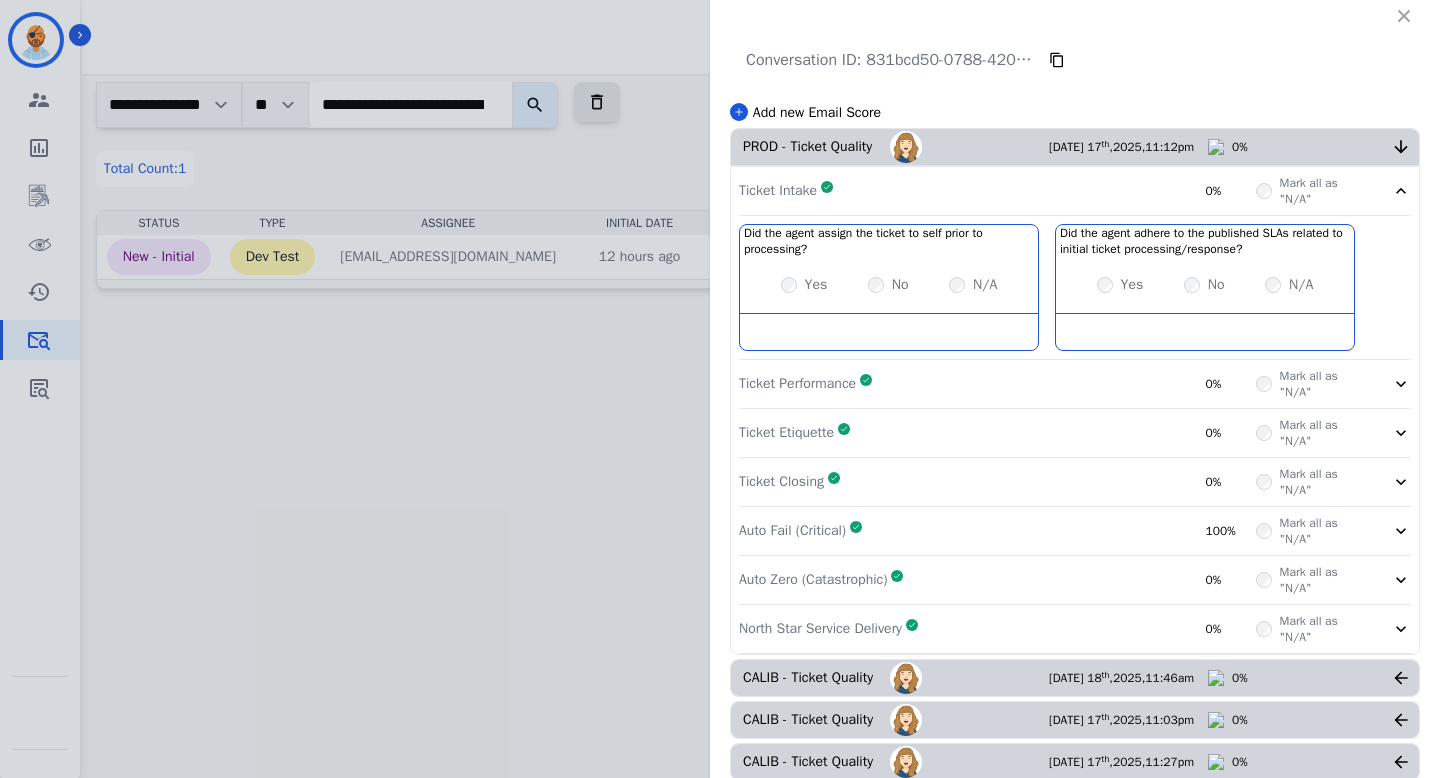 click 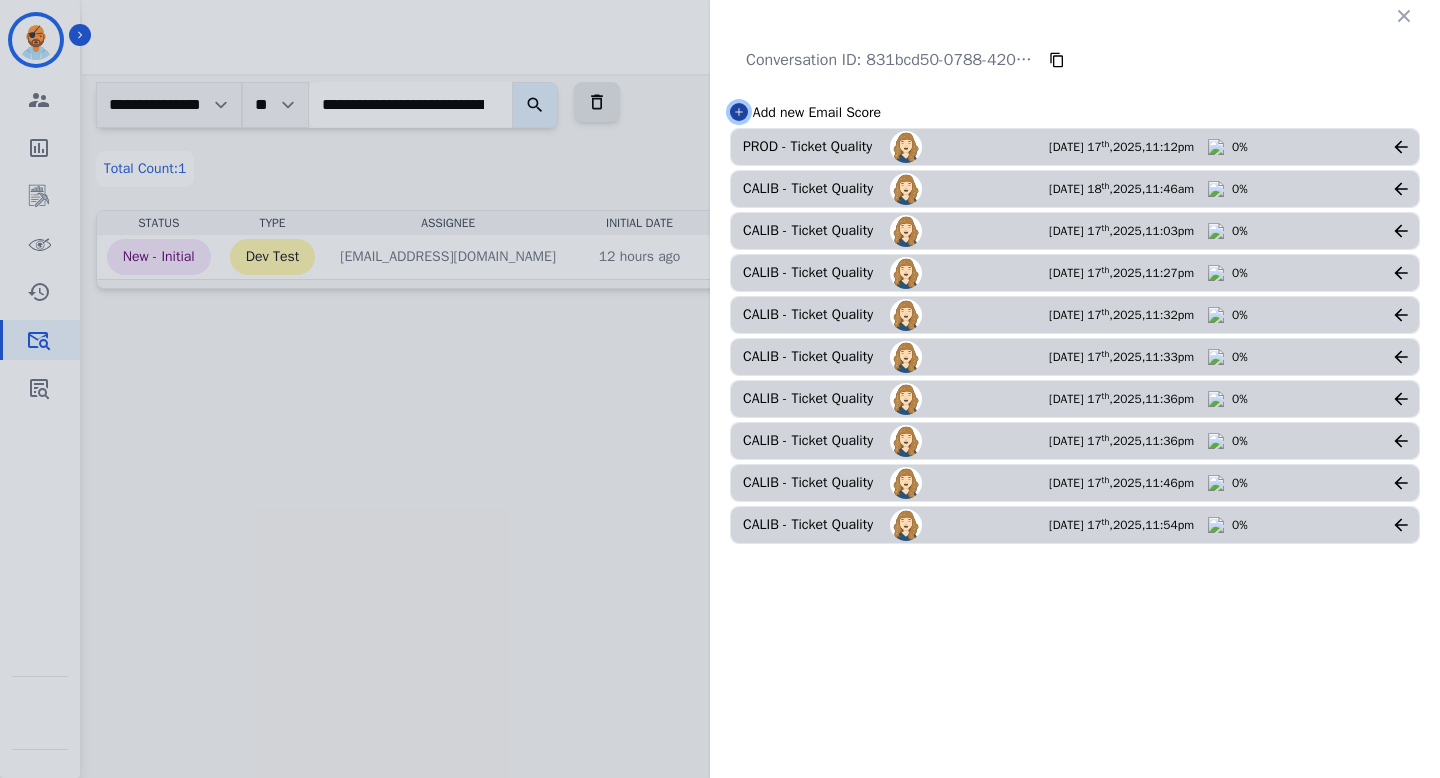 click 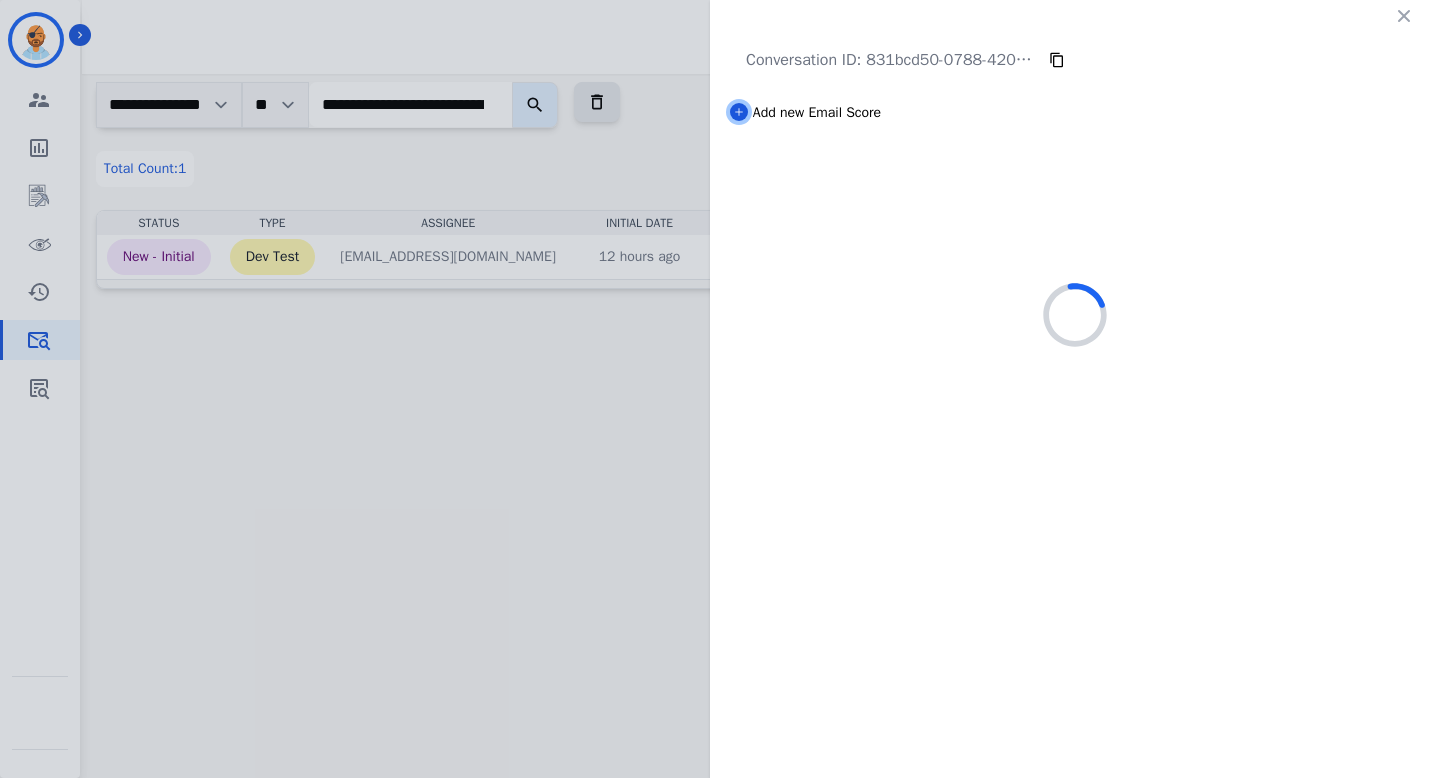 select 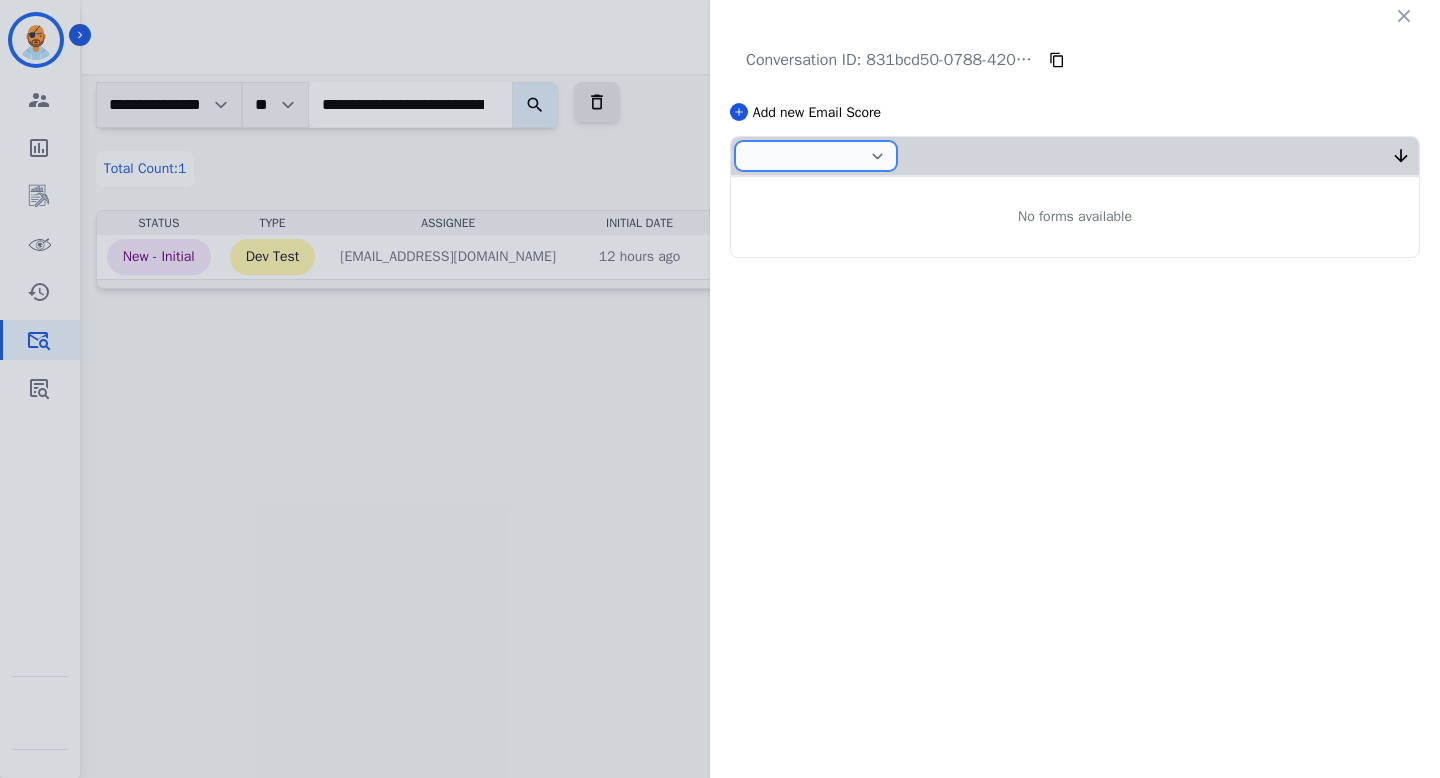 click on "**********" at bounding box center [816, 156] 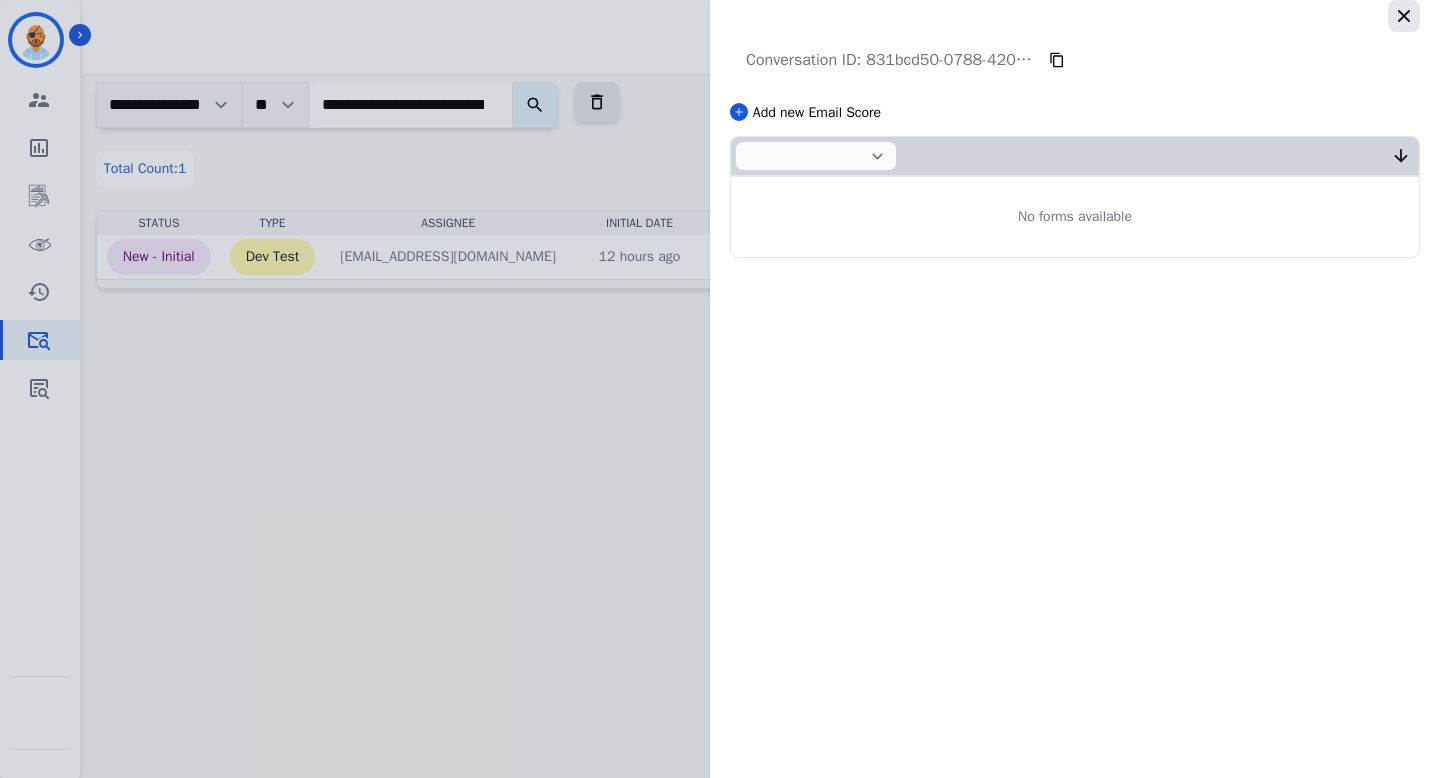 click 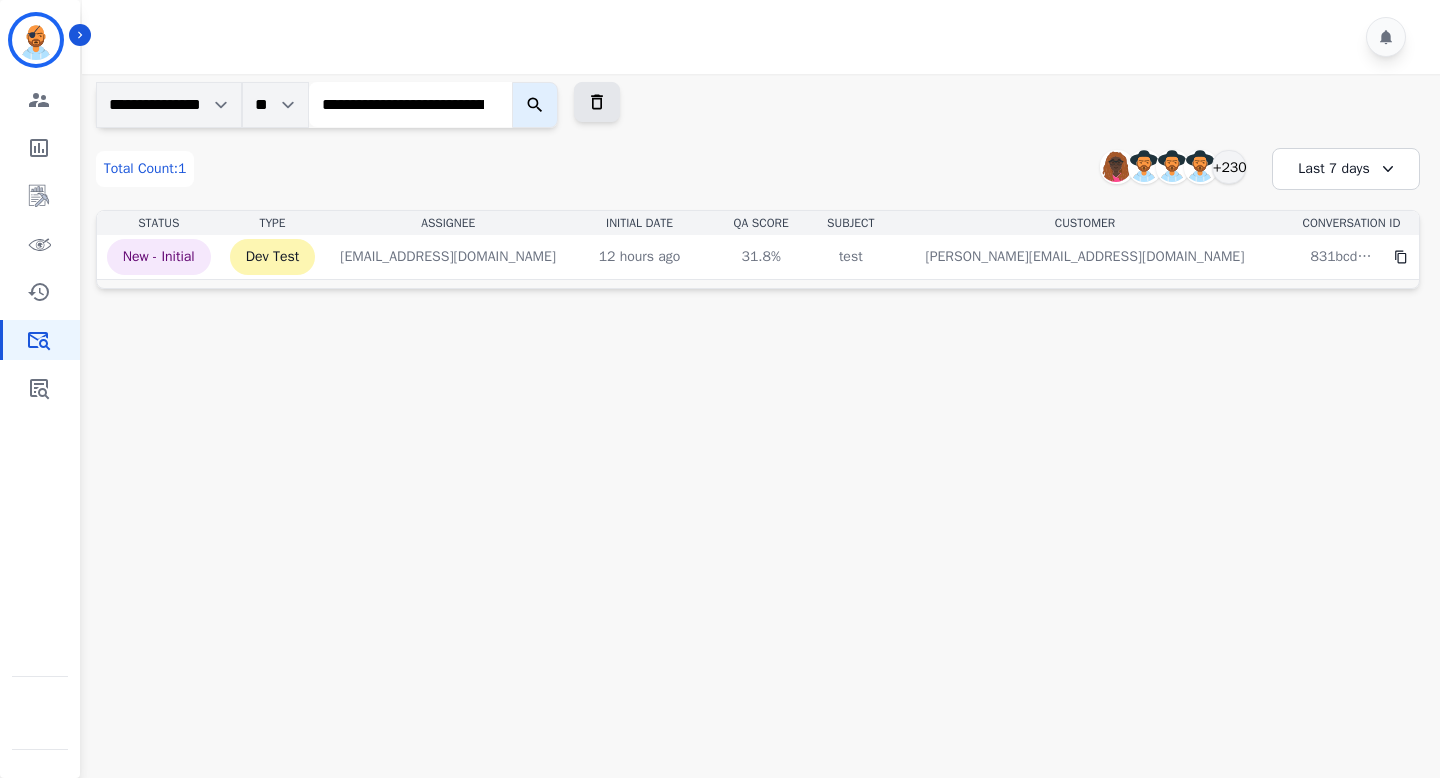 click on "**********" at bounding box center (410, 104) 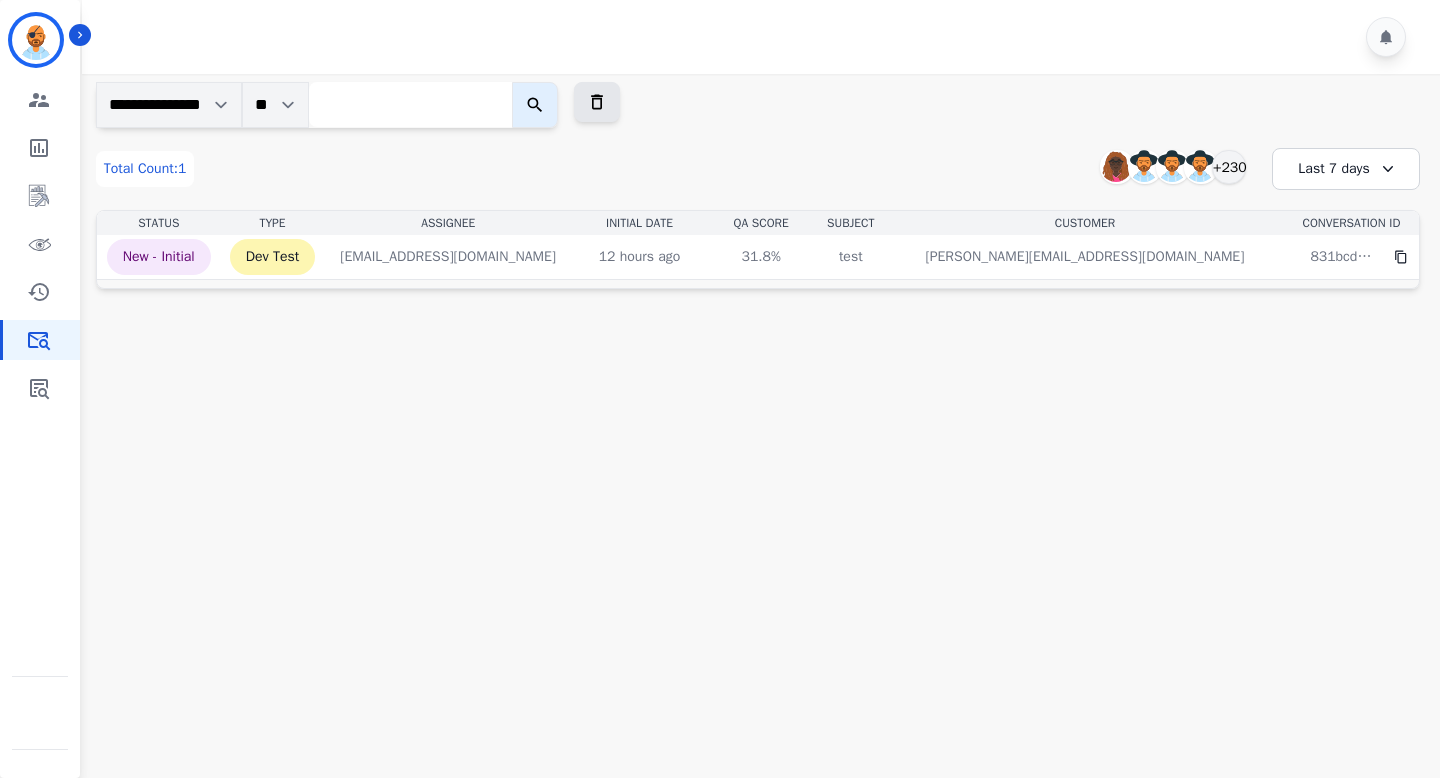 click at bounding box center (410, 104) 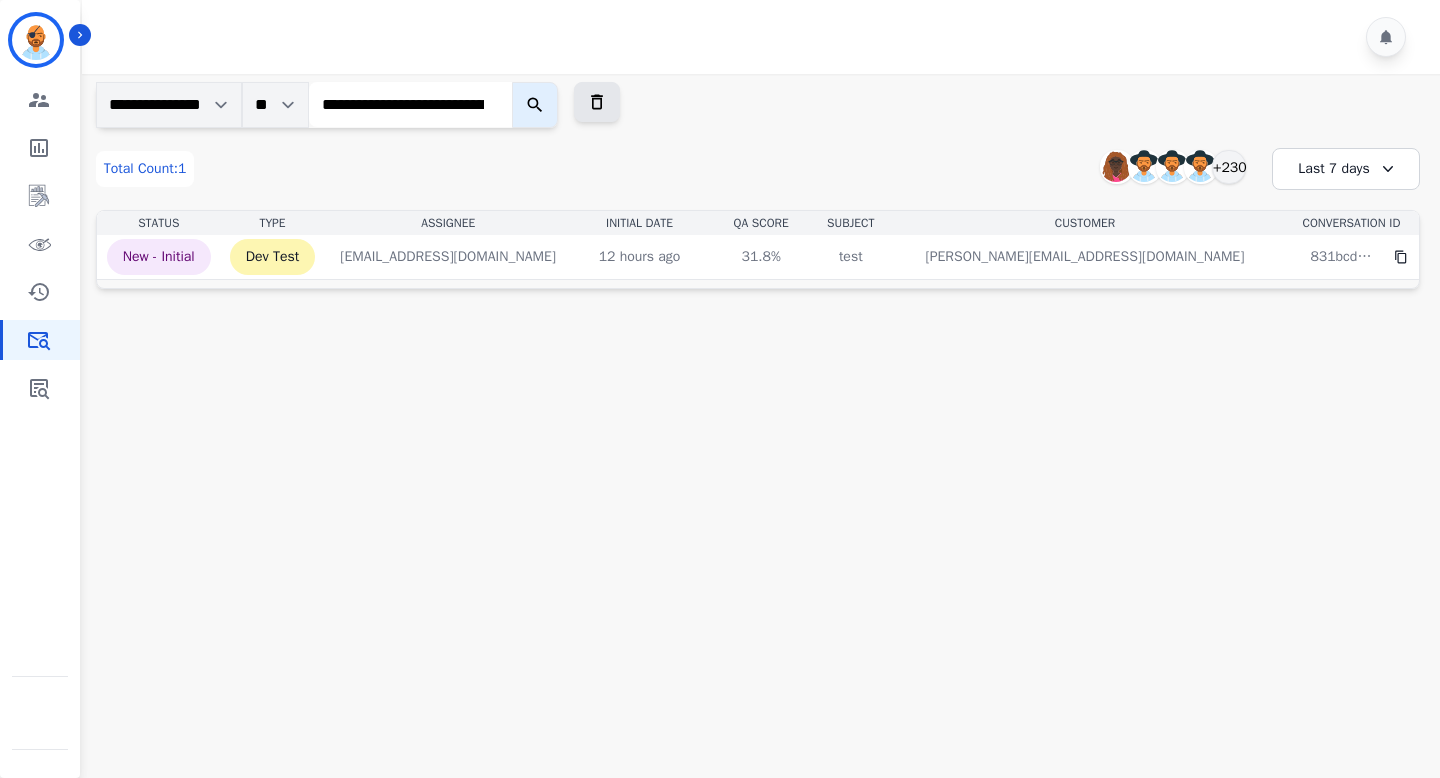 scroll, scrollTop: 0, scrollLeft: 148, axis: horizontal 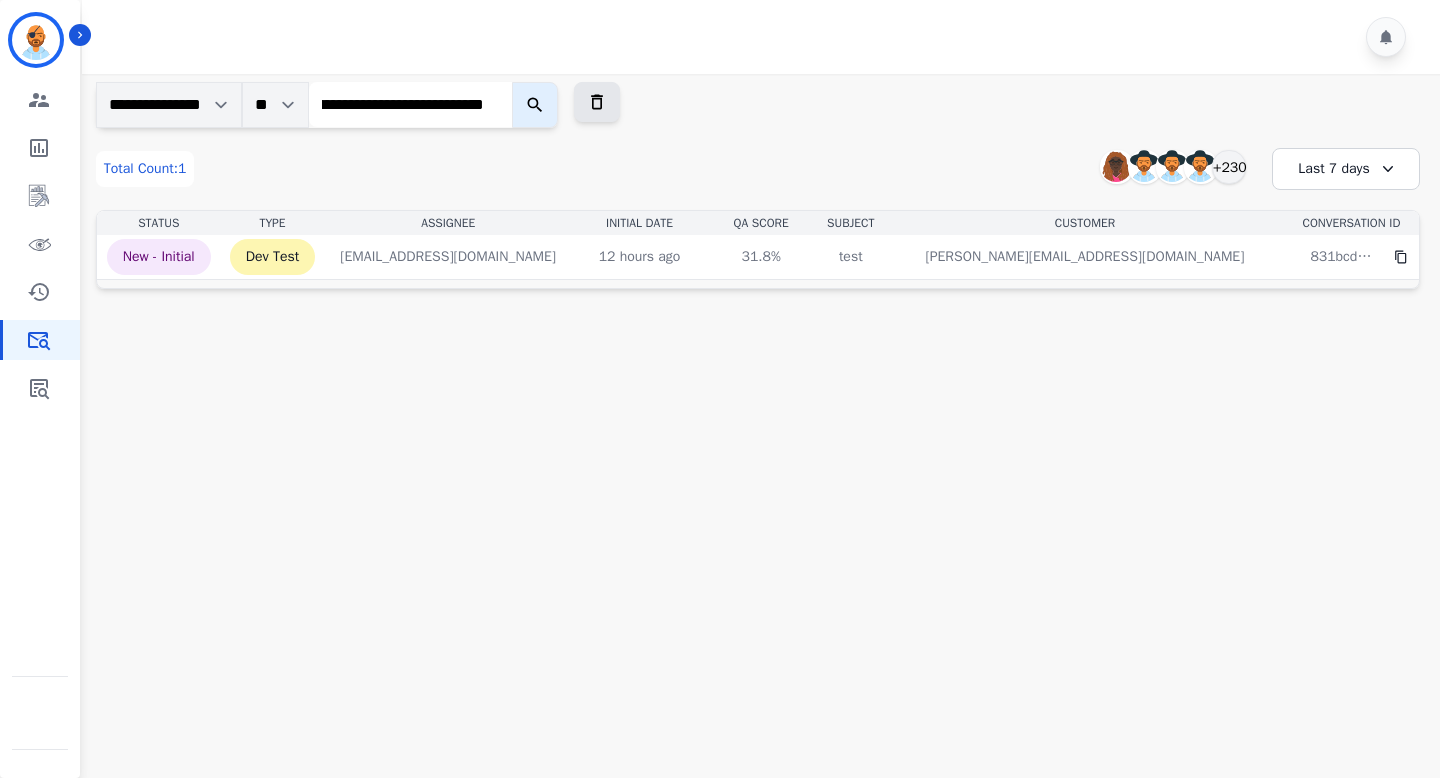 type on "**********" 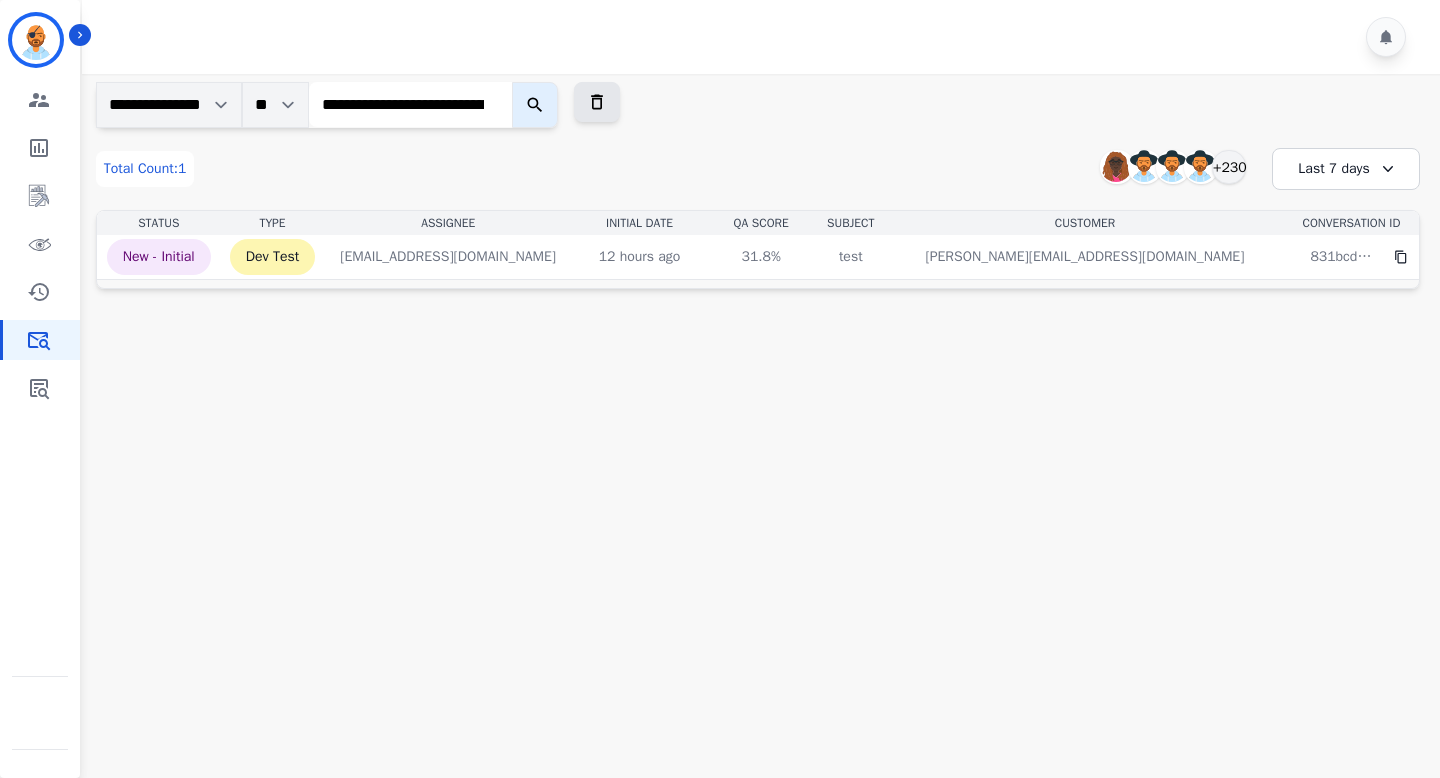 click at bounding box center (535, 105) 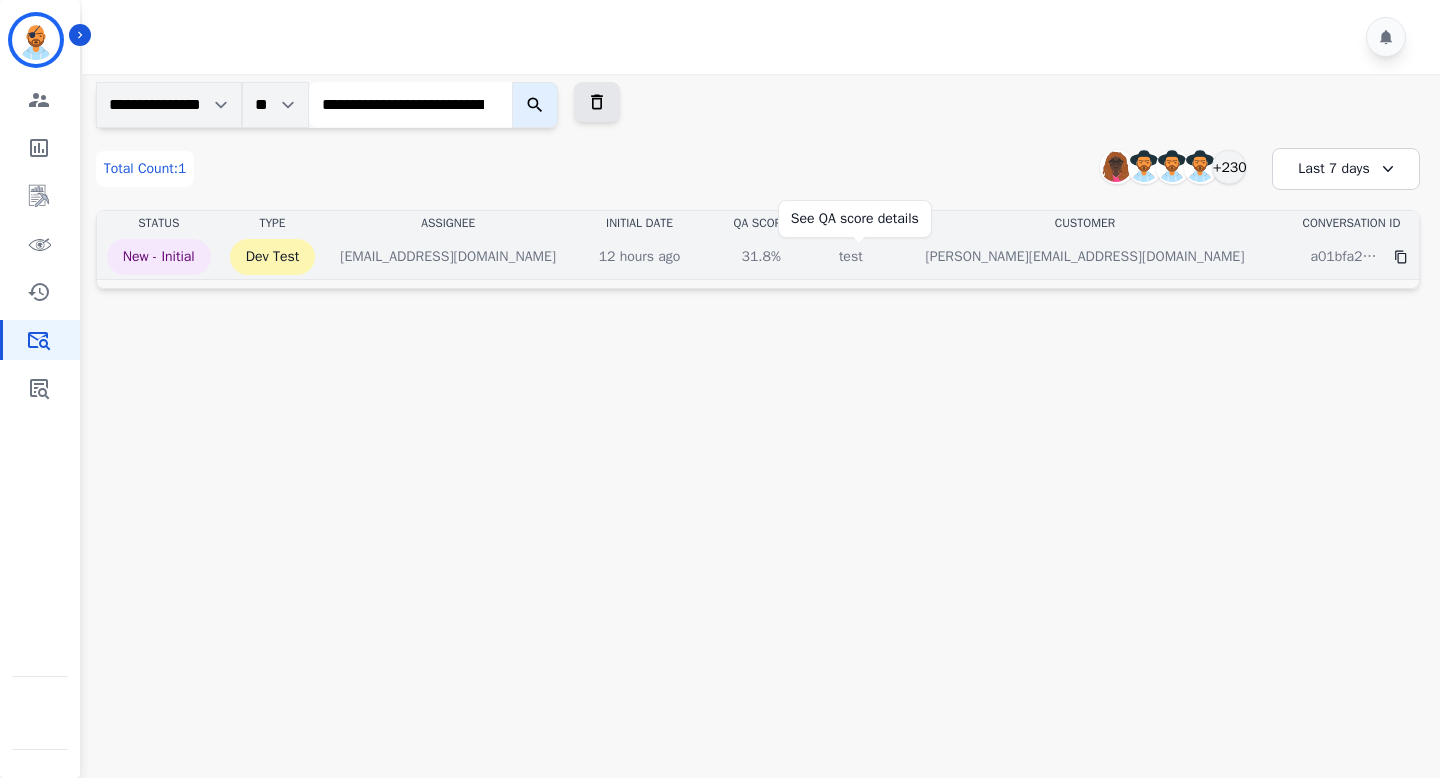 click on "31.8%" at bounding box center (761, 257) 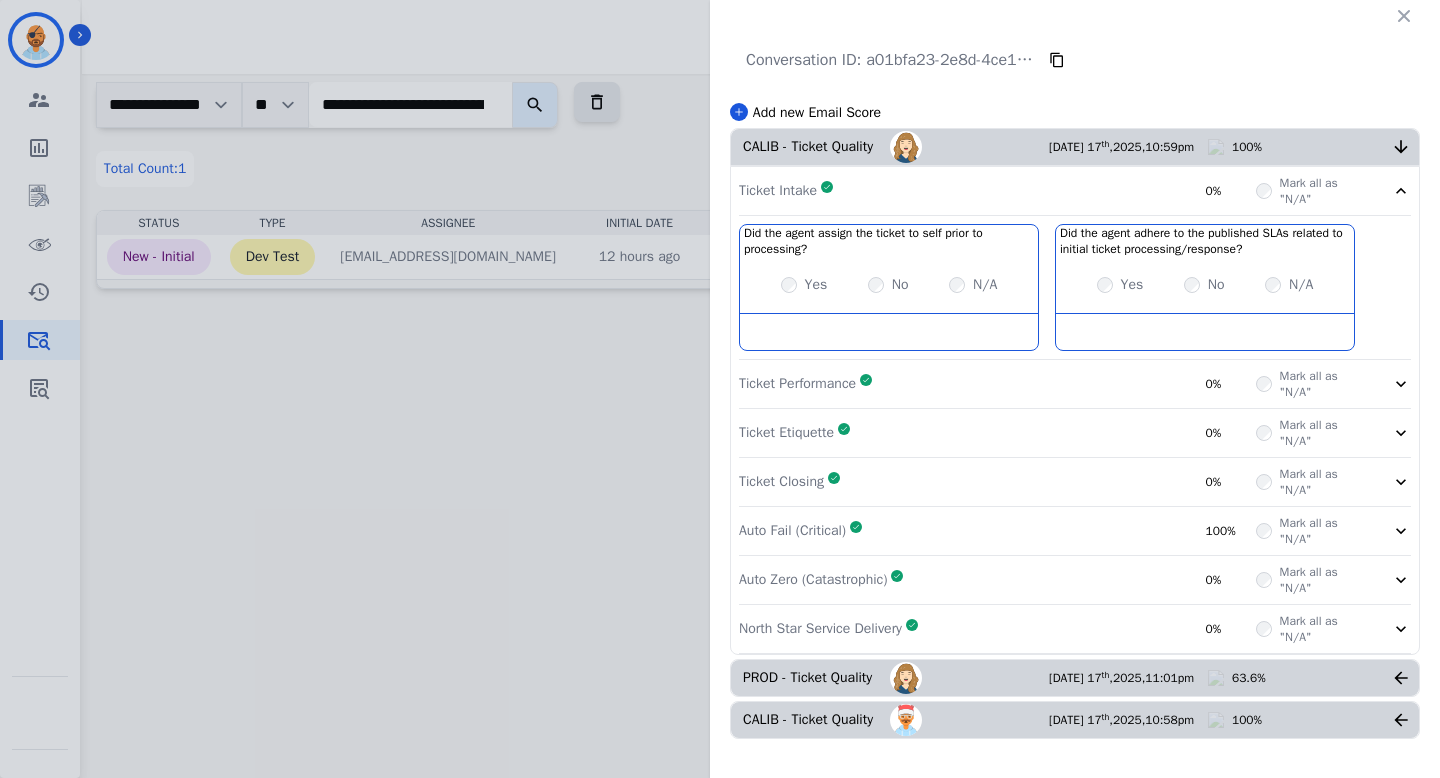 scroll, scrollTop: 0, scrollLeft: 0, axis: both 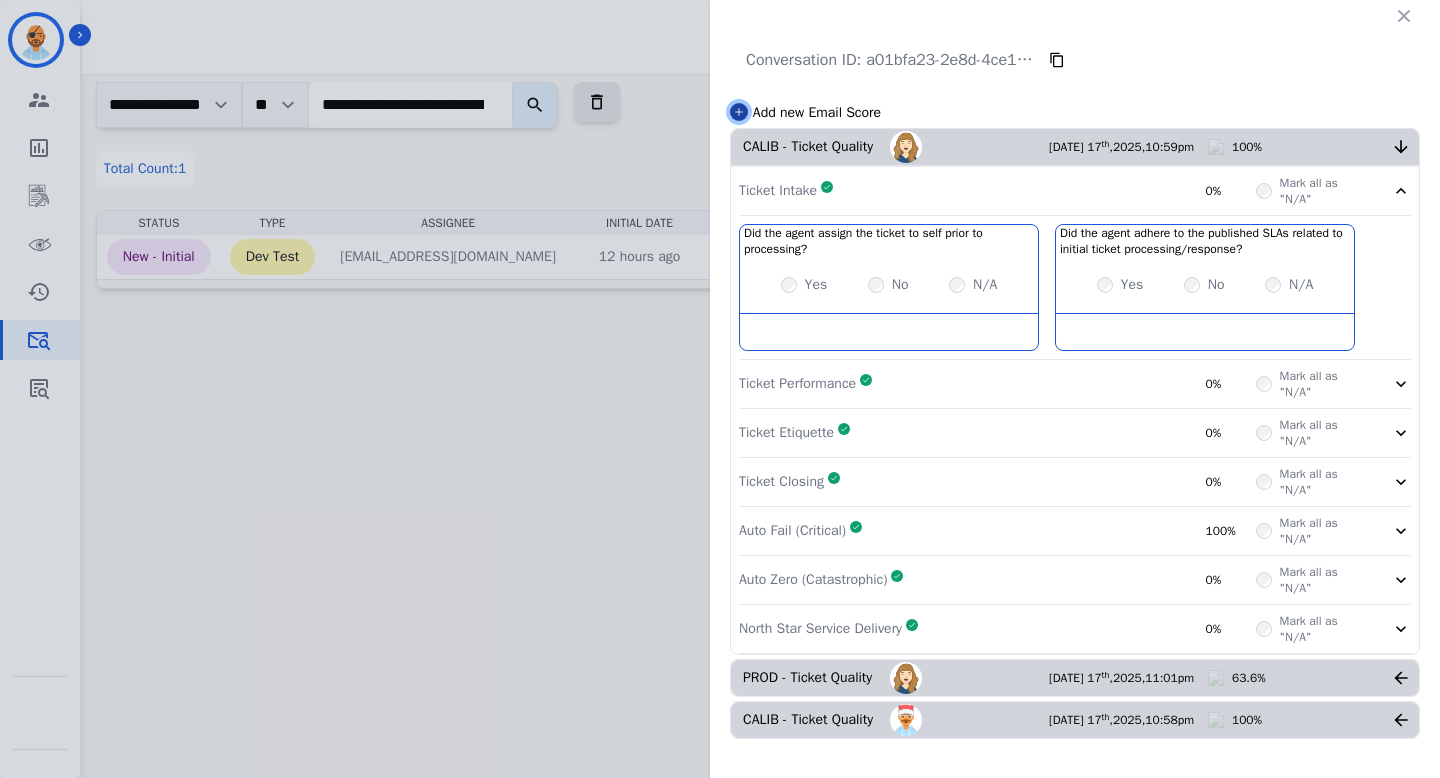click 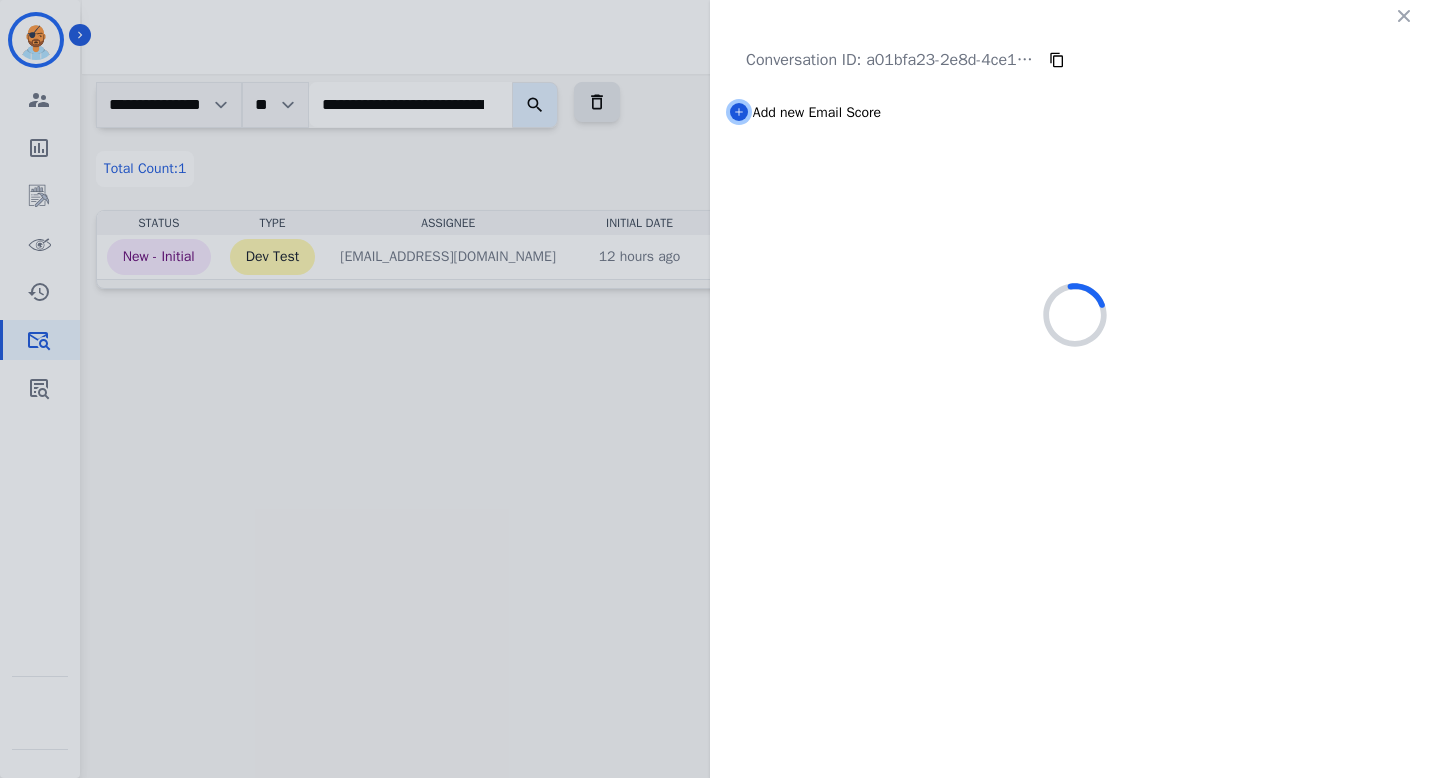 select 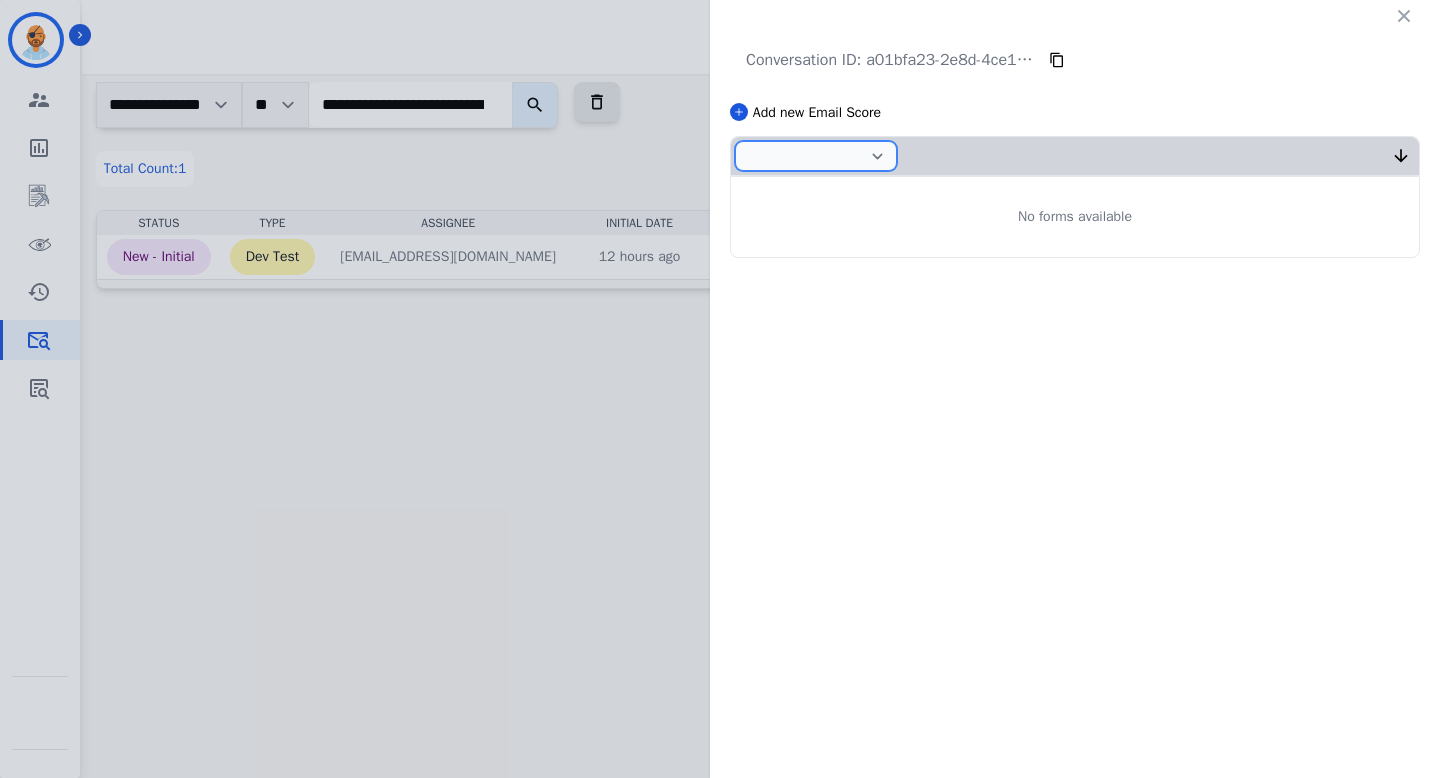 click on "**********" at bounding box center [816, 156] 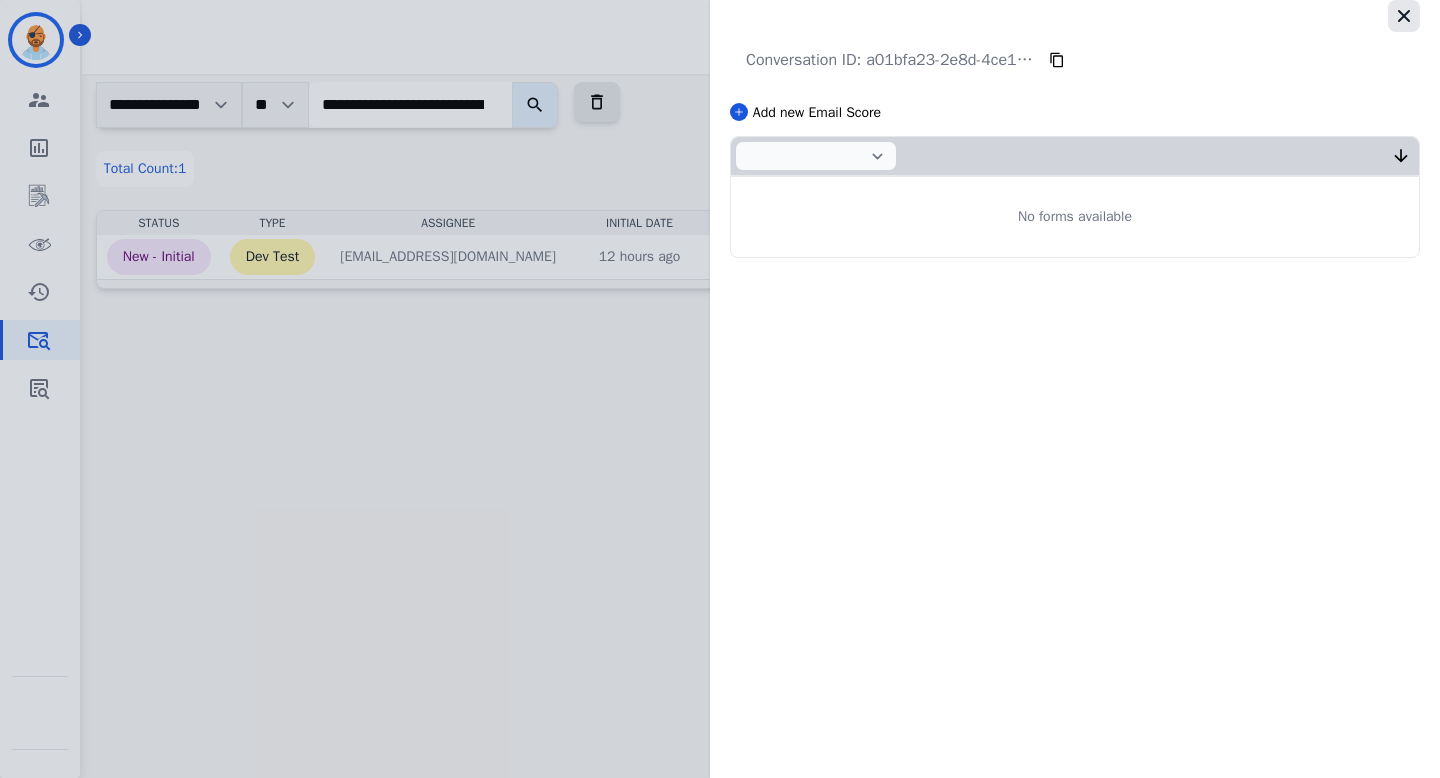 click 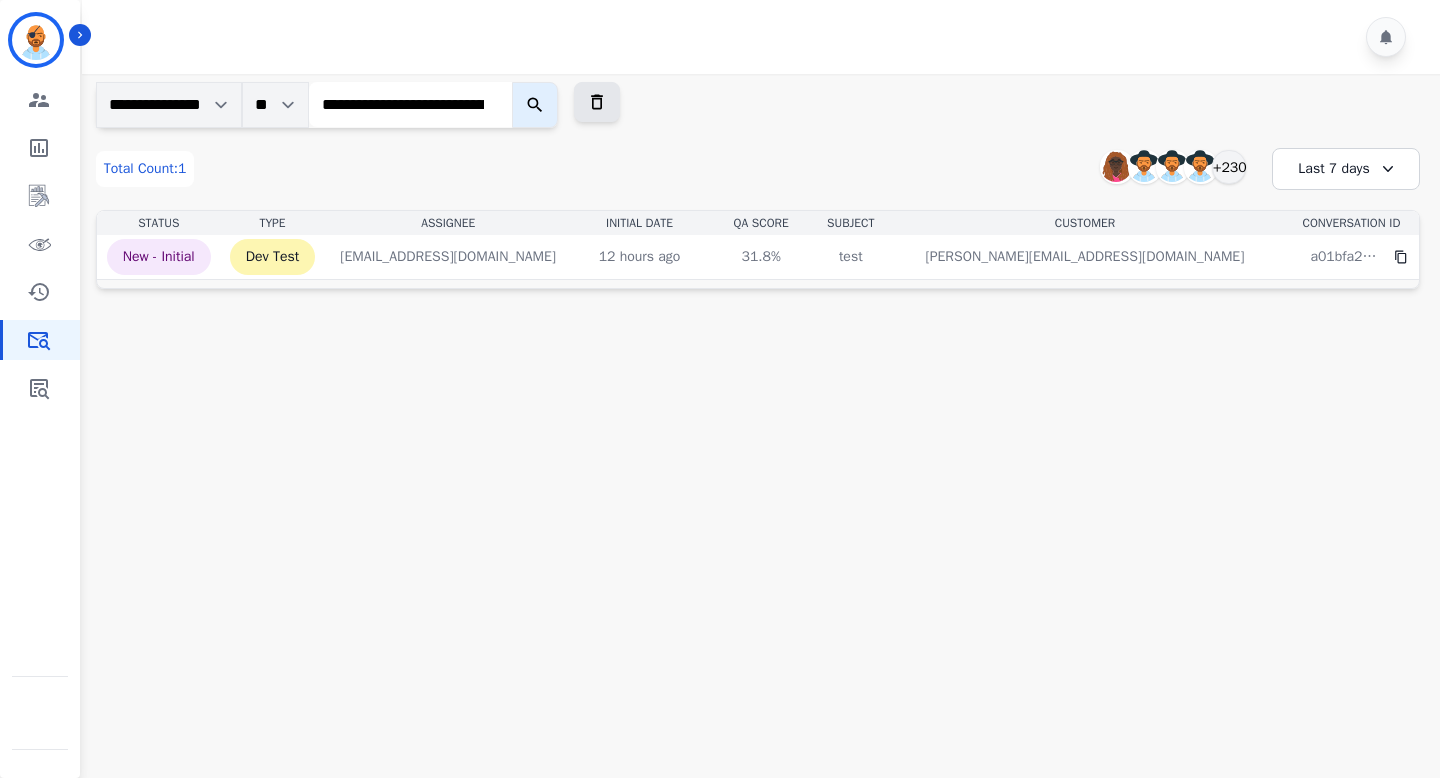 click on "**********" at bounding box center (410, 104) 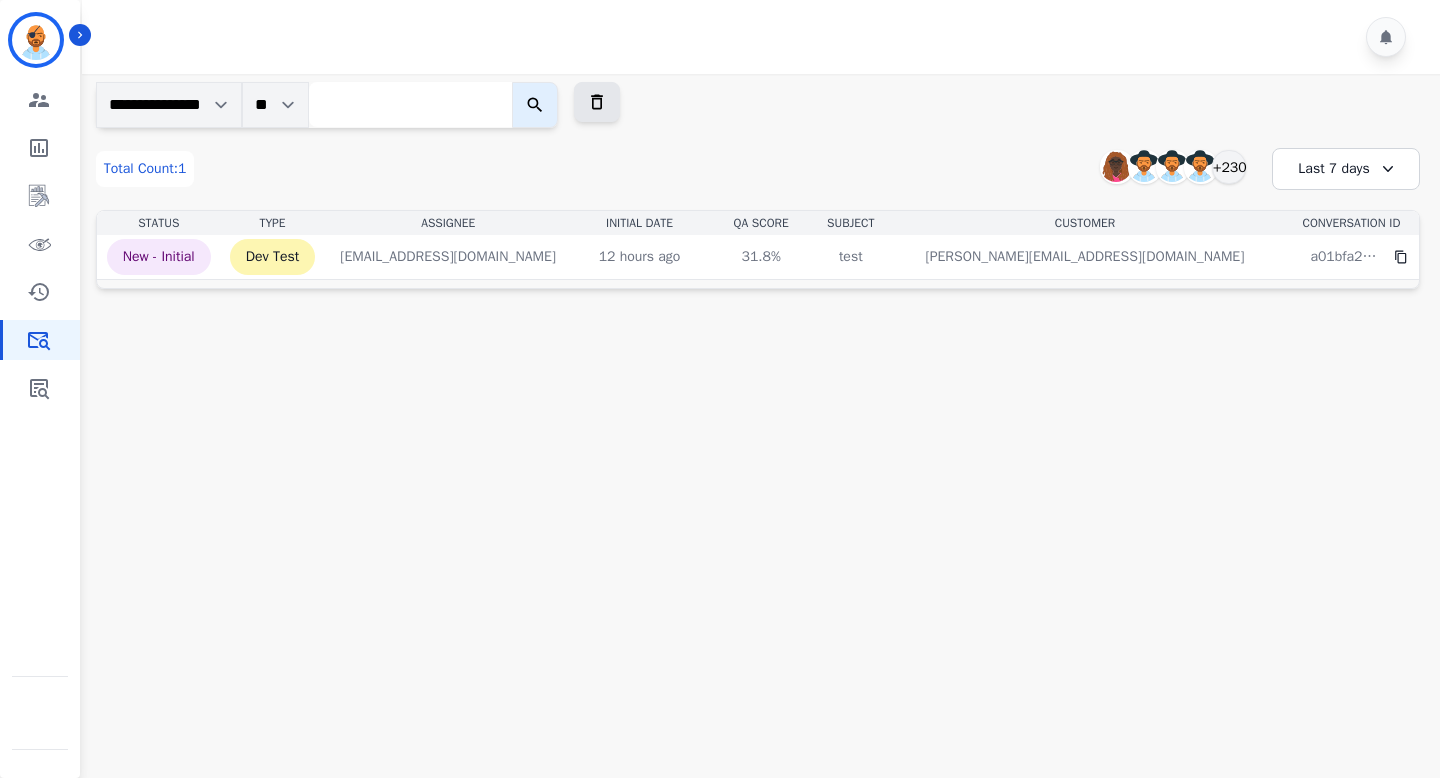 paste on "**********" 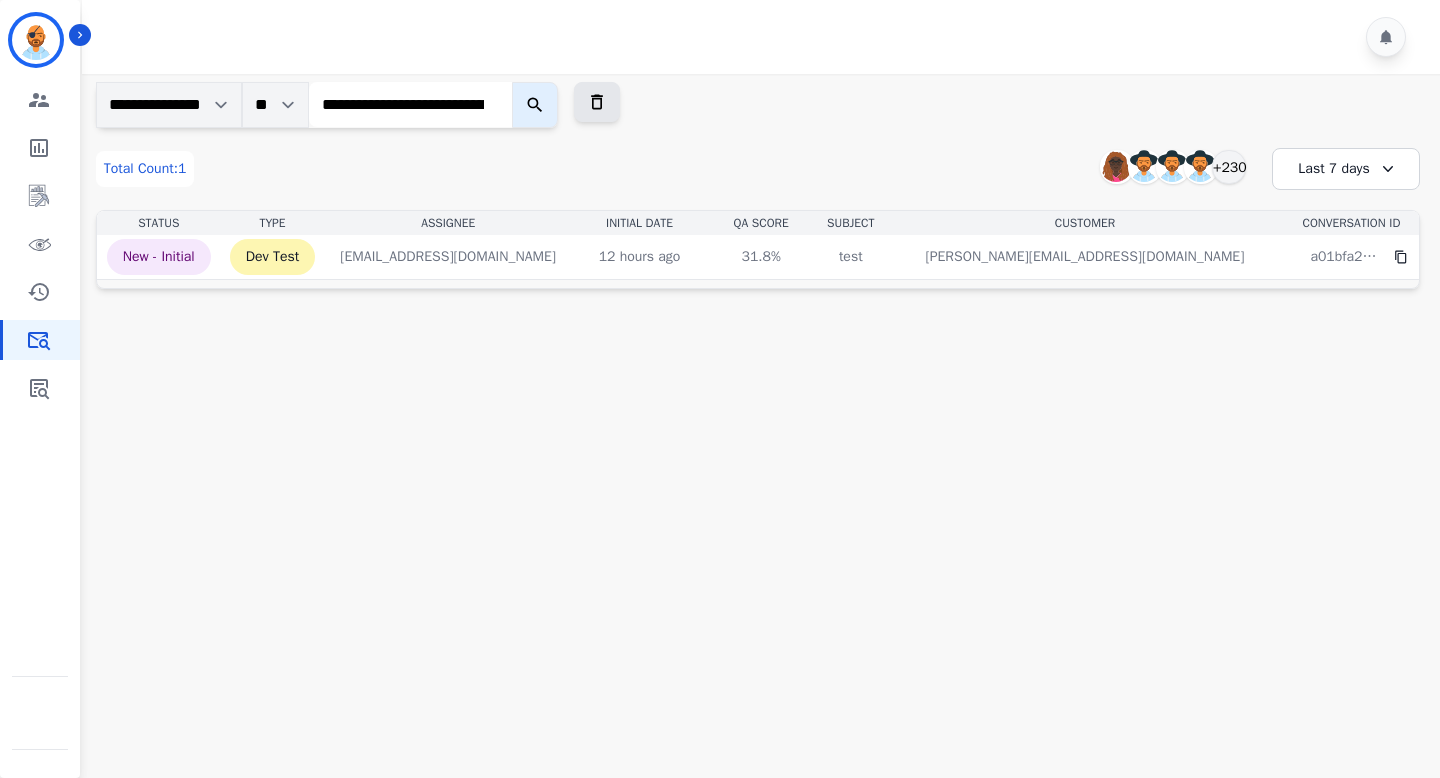 scroll, scrollTop: 0, scrollLeft: 153, axis: horizontal 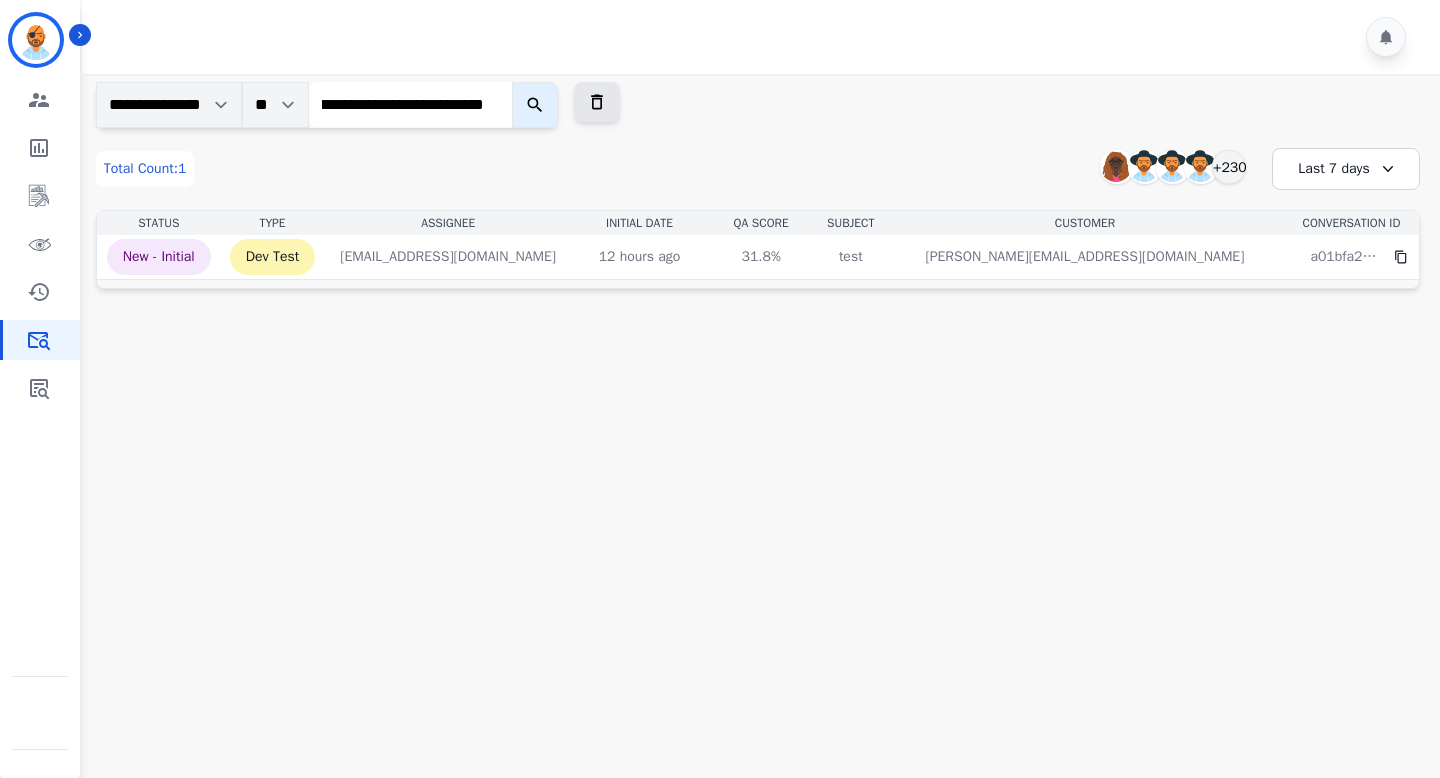 type on "**********" 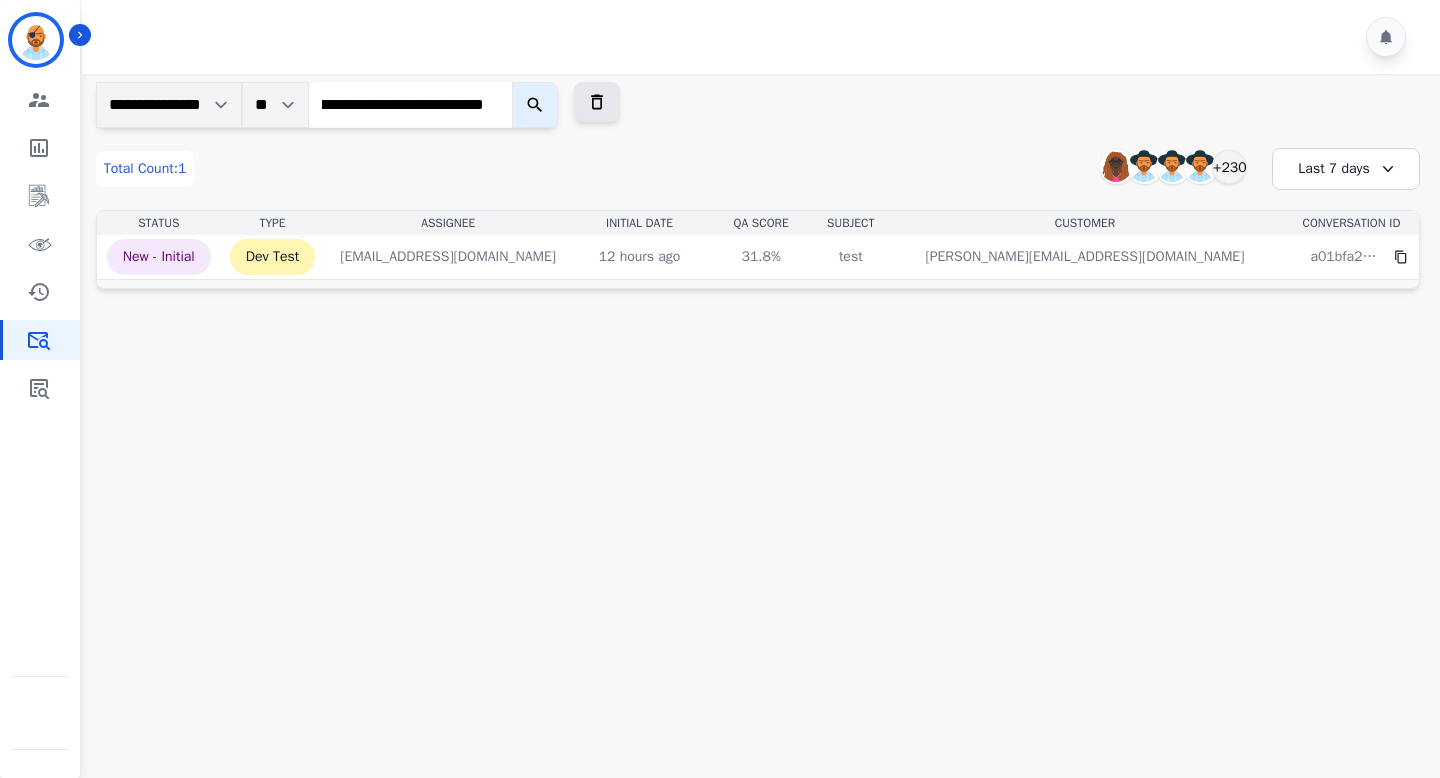 click 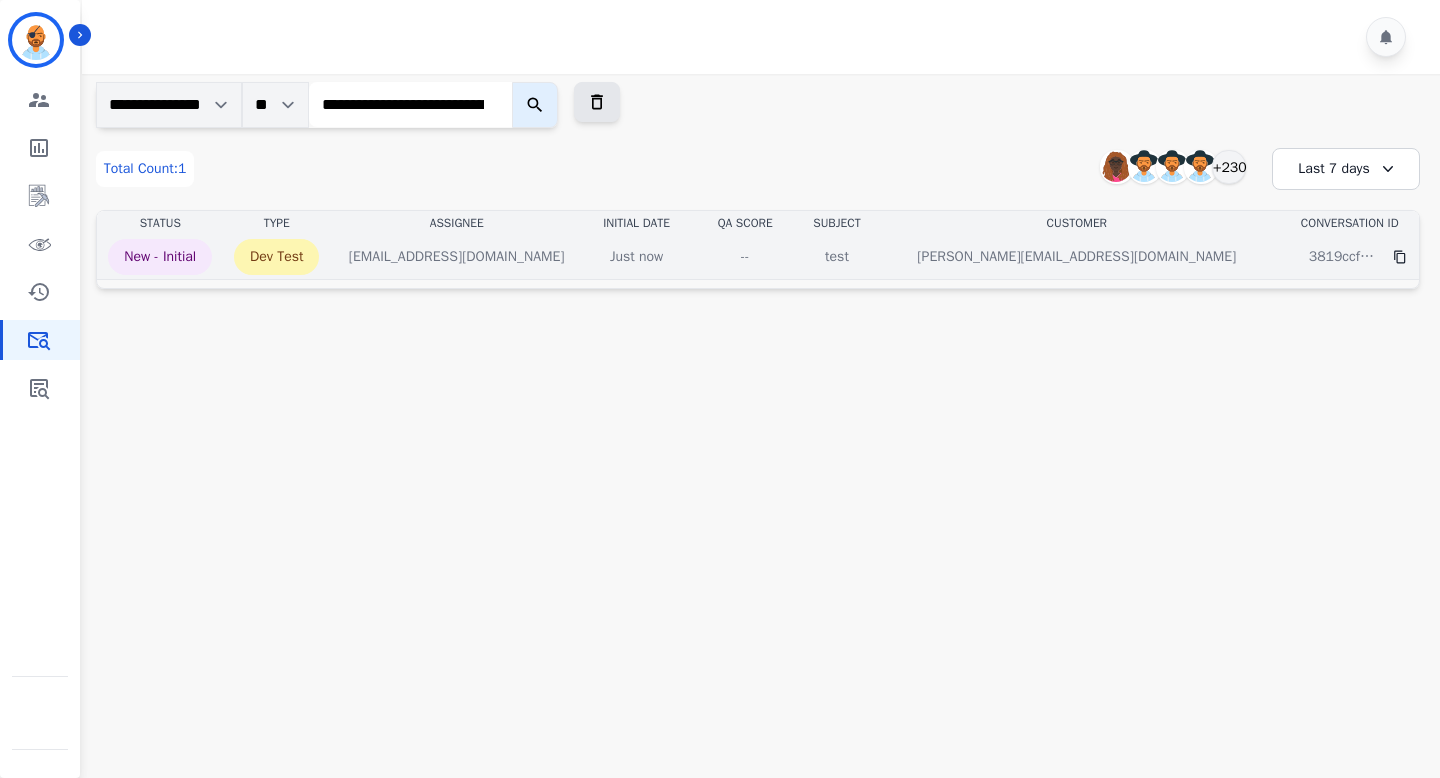 click on "--" at bounding box center (745, 257) 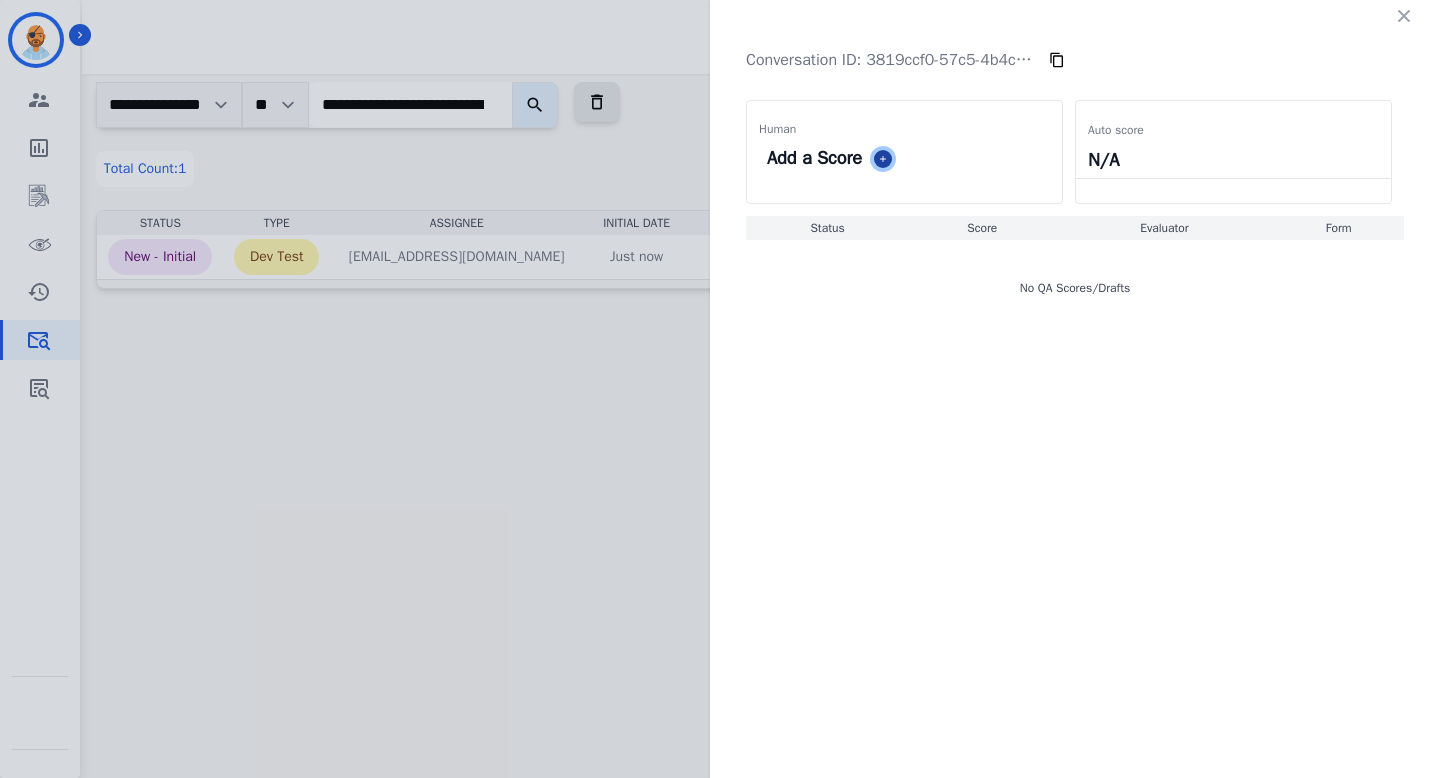 click at bounding box center [883, 159] 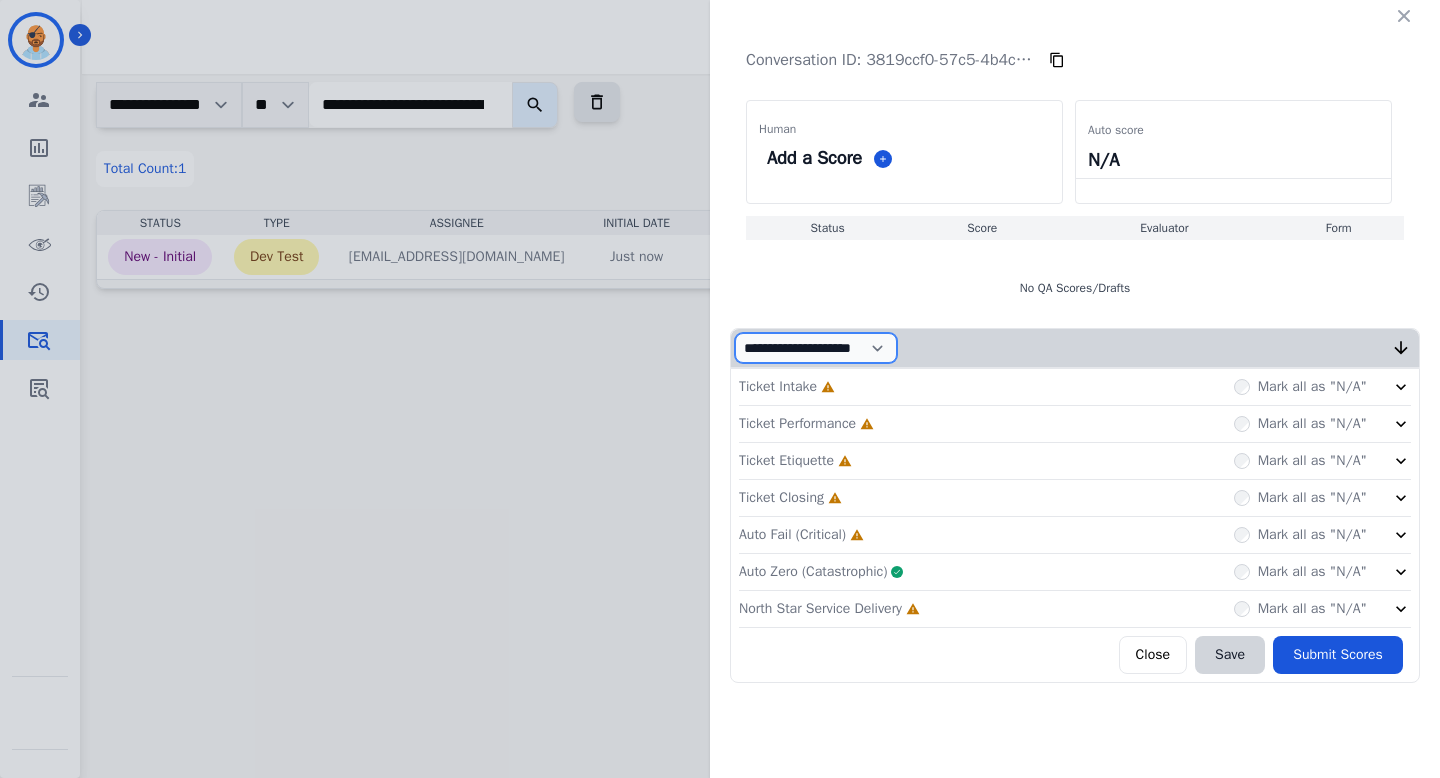 click on "**********" at bounding box center [816, 348] 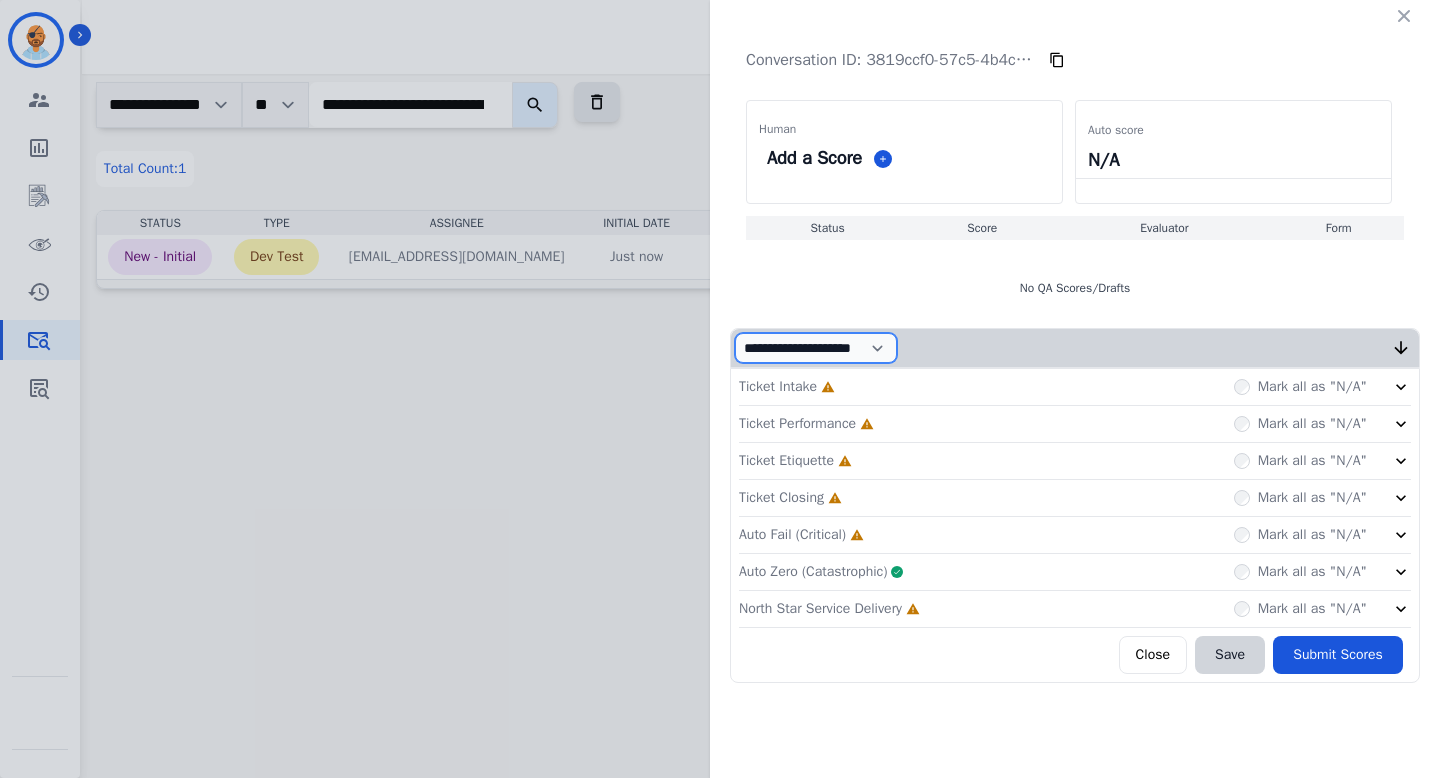 select on "*" 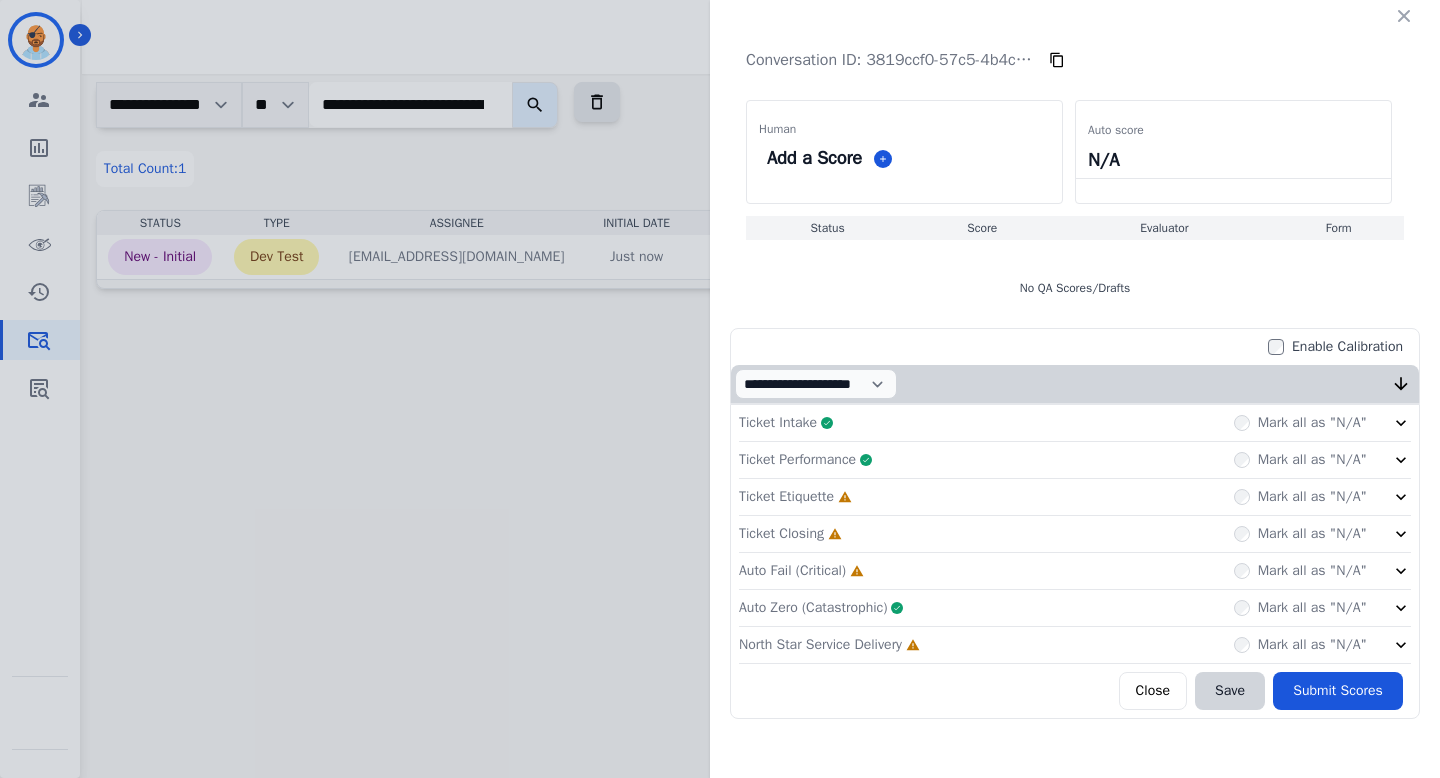 click 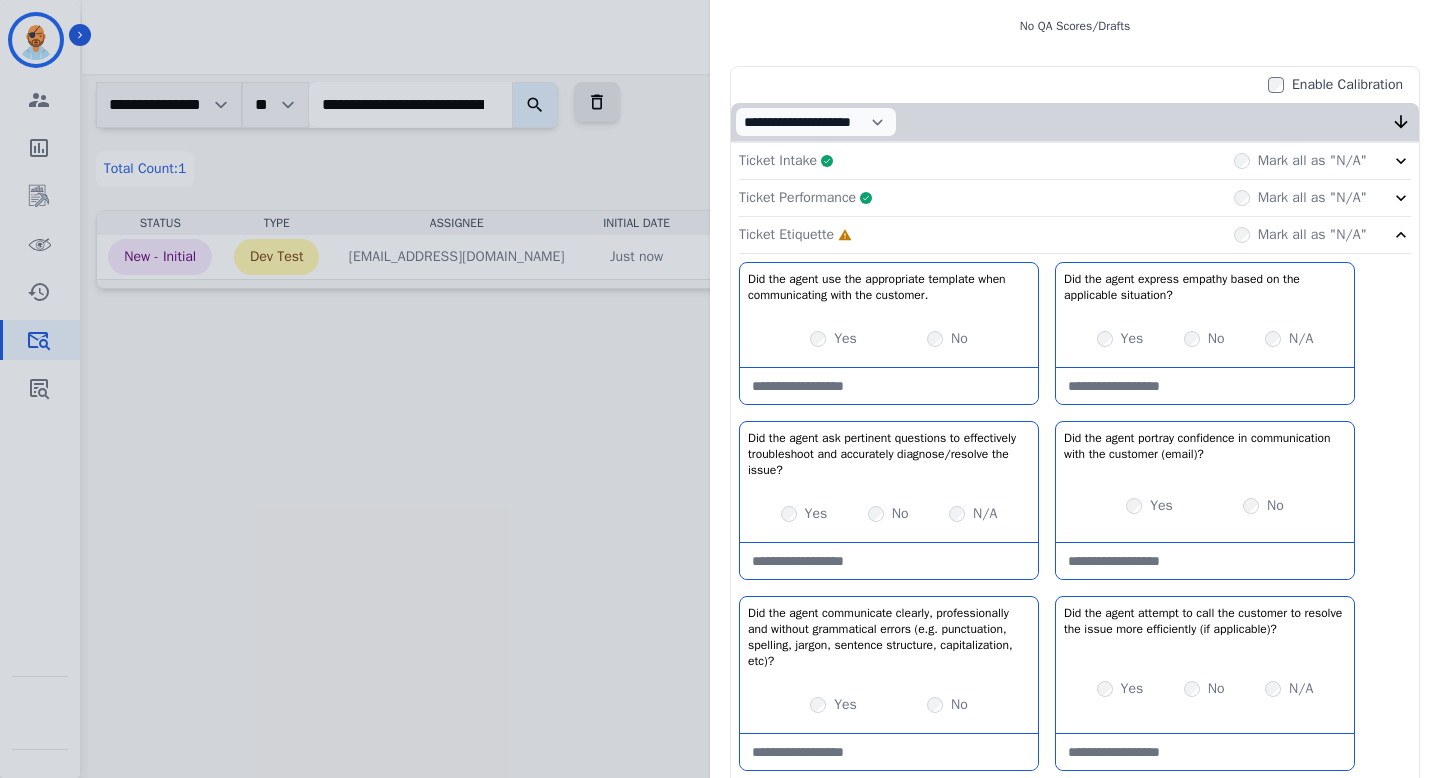 scroll, scrollTop: 289, scrollLeft: 0, axis: vertical 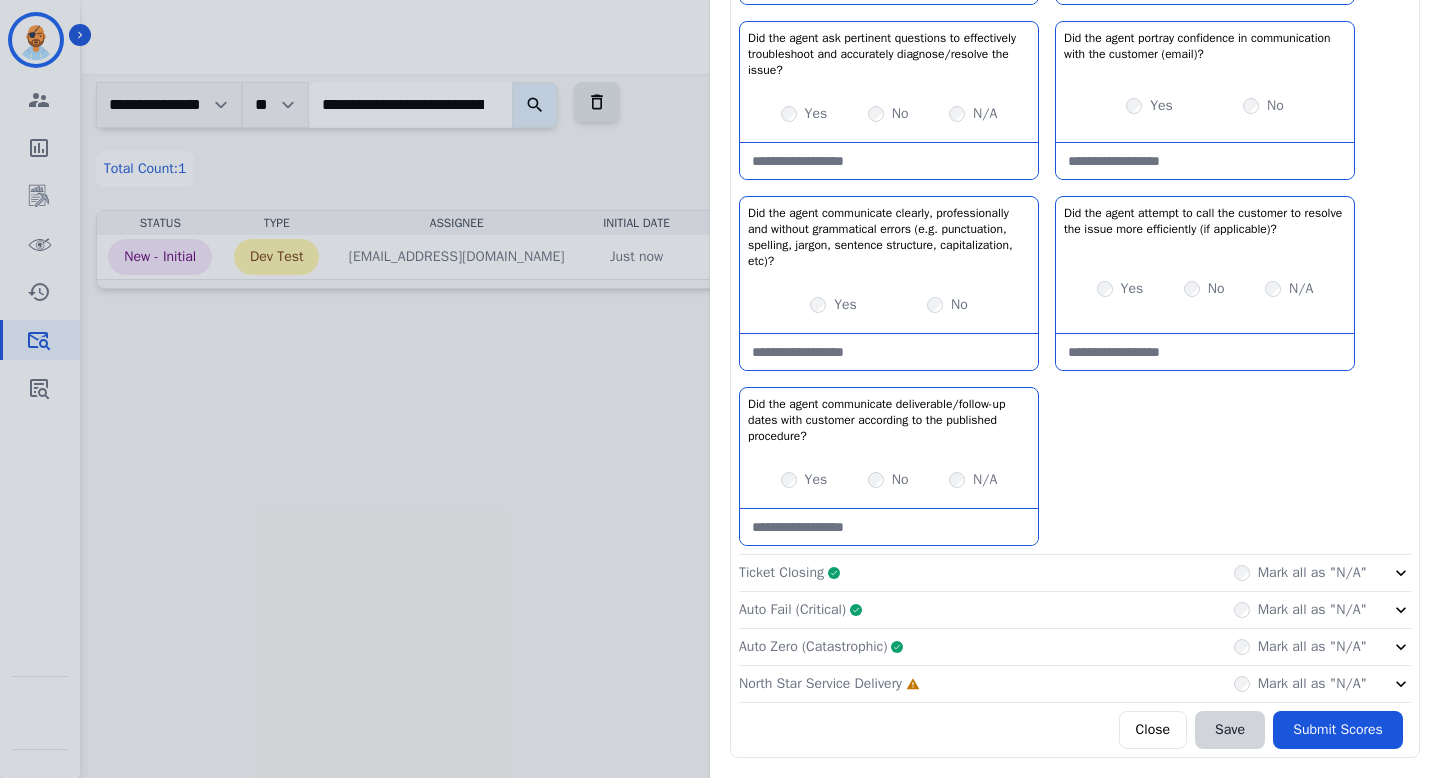 click on "Mark all as "N/A"" at bounding box center [1300, 647] 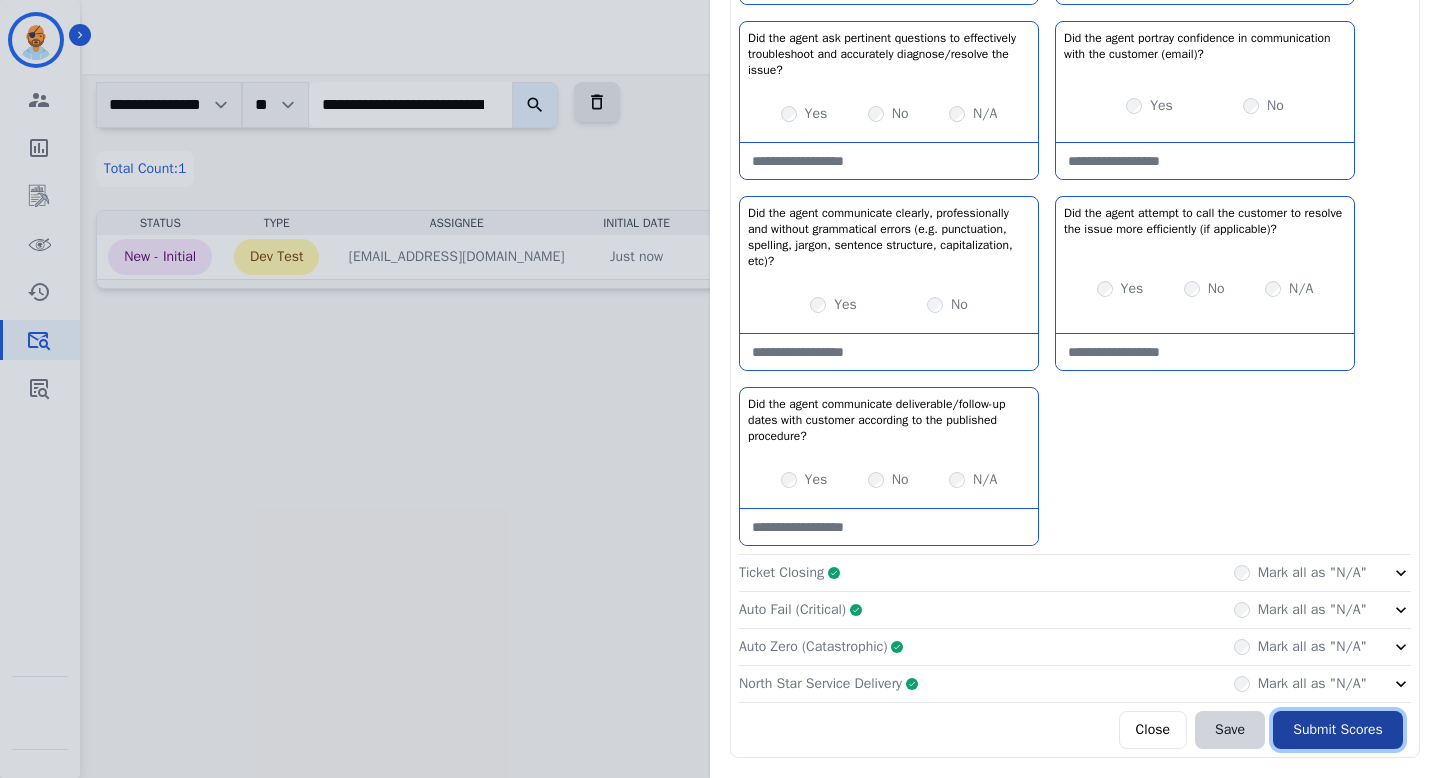 click on "Submit Scores" at bounding box center (1338, 730) 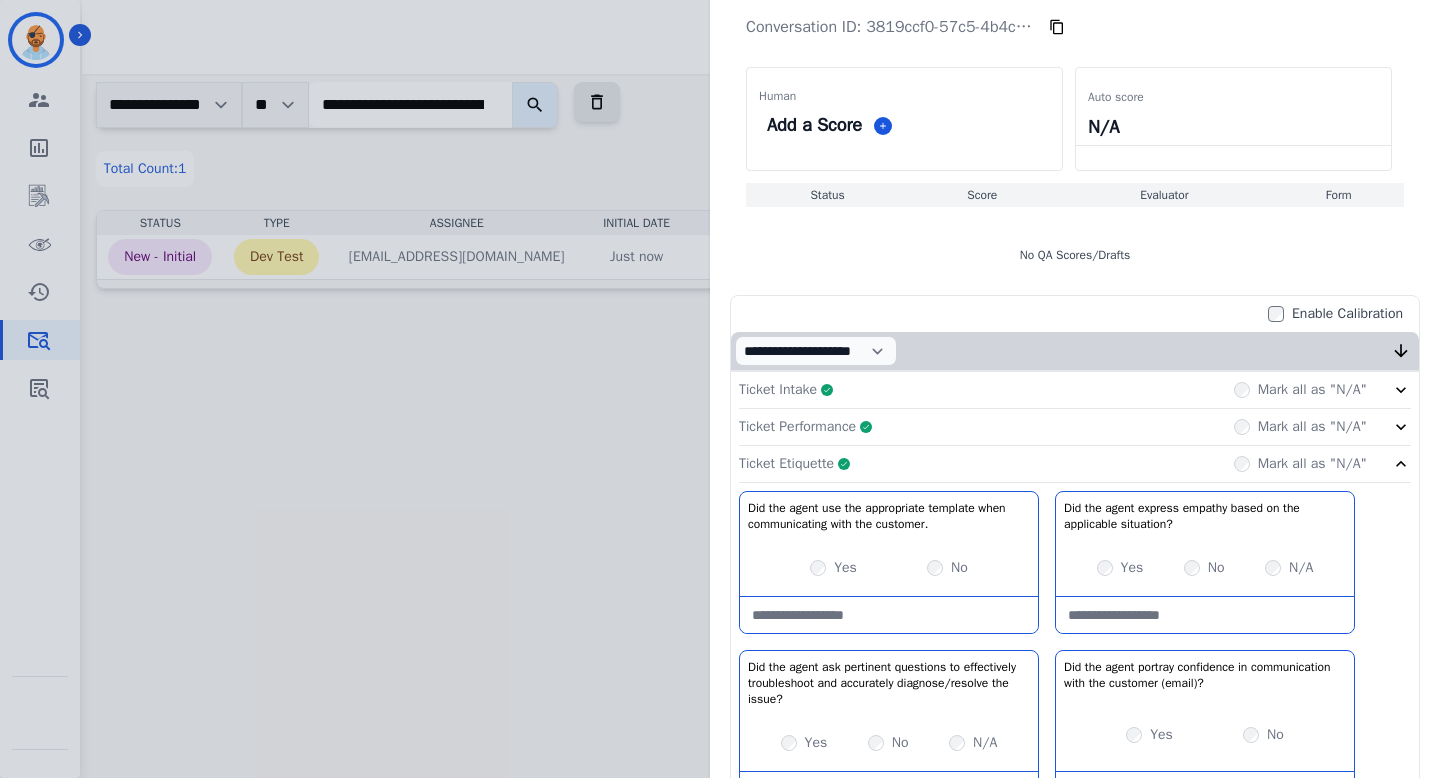 scroll, scrollTop: 0, scrollLeft: 0, axis: both 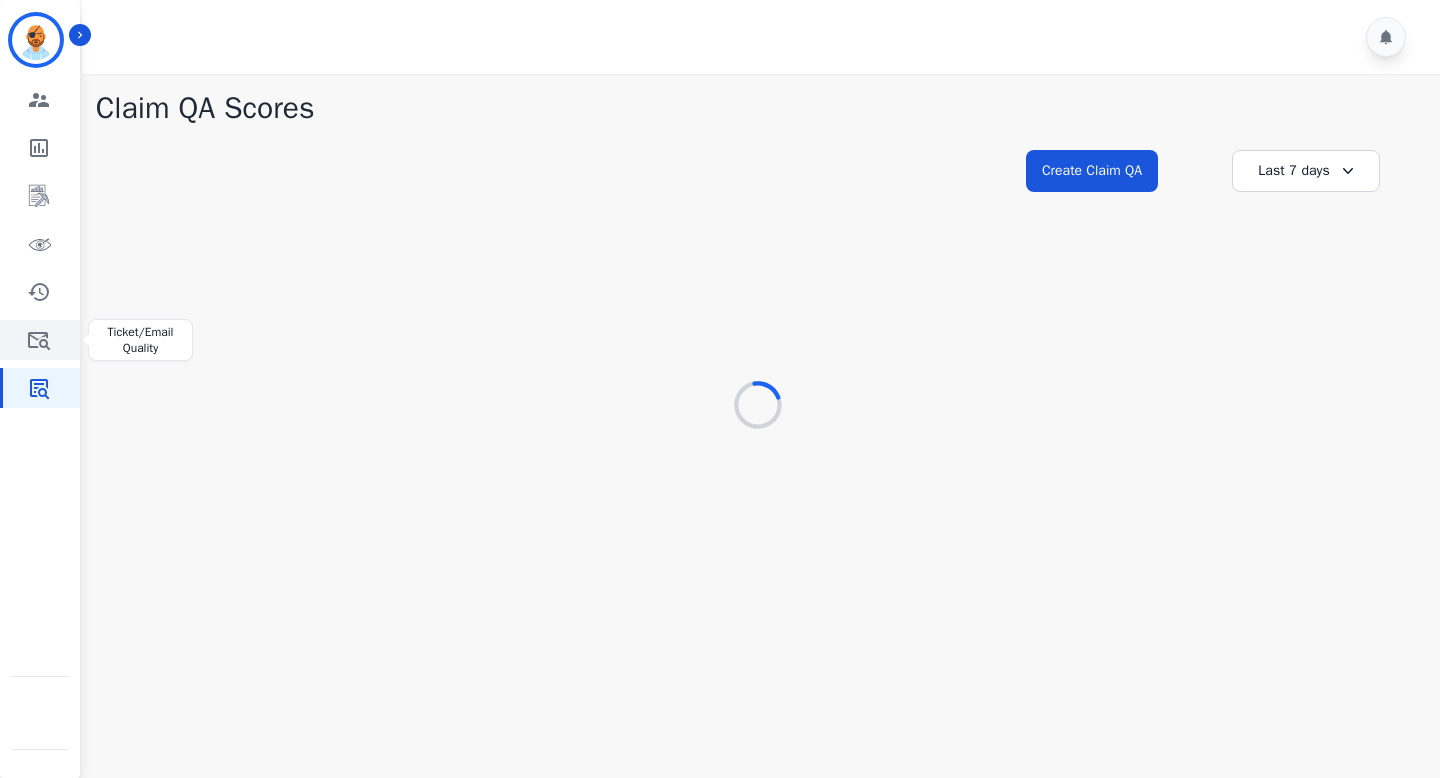 click 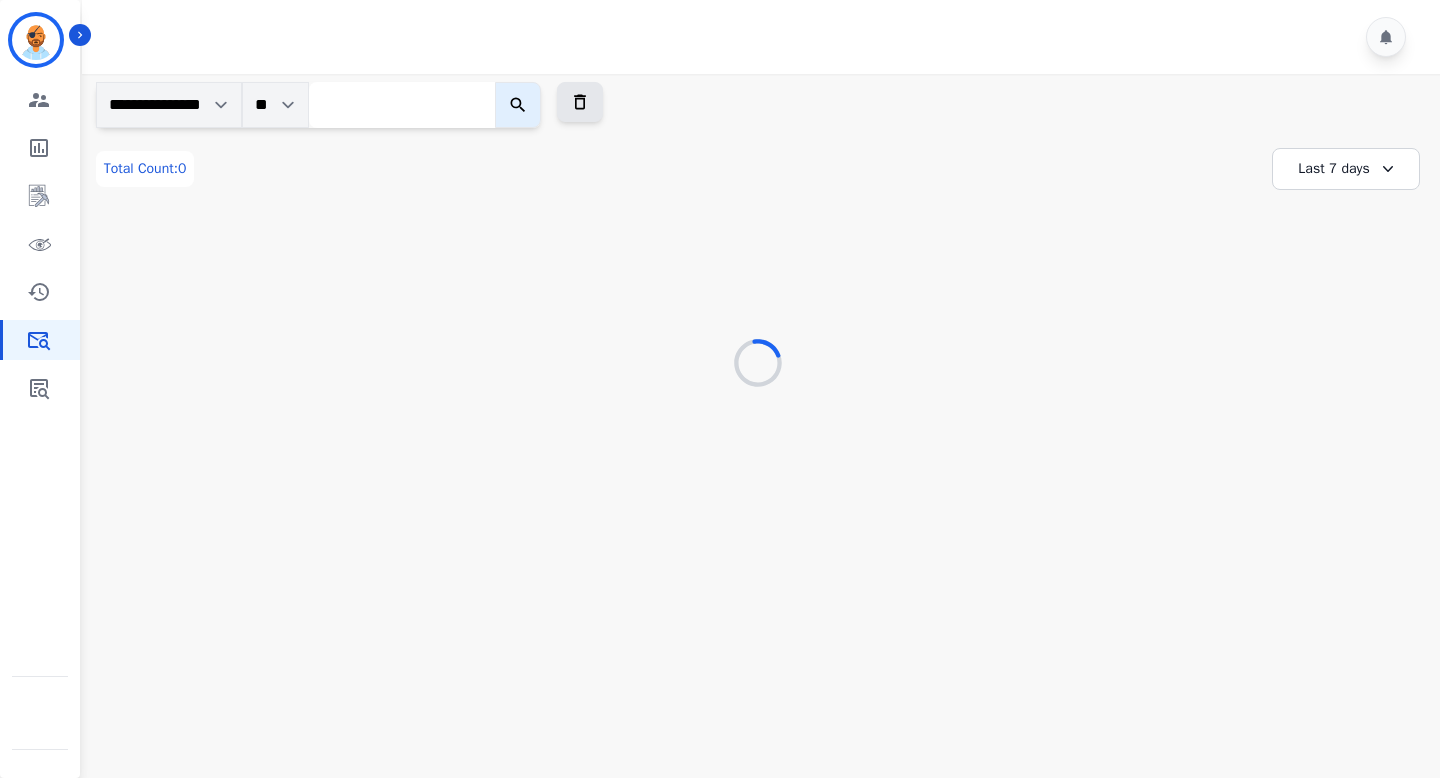 click at bounding box center [402, 105] 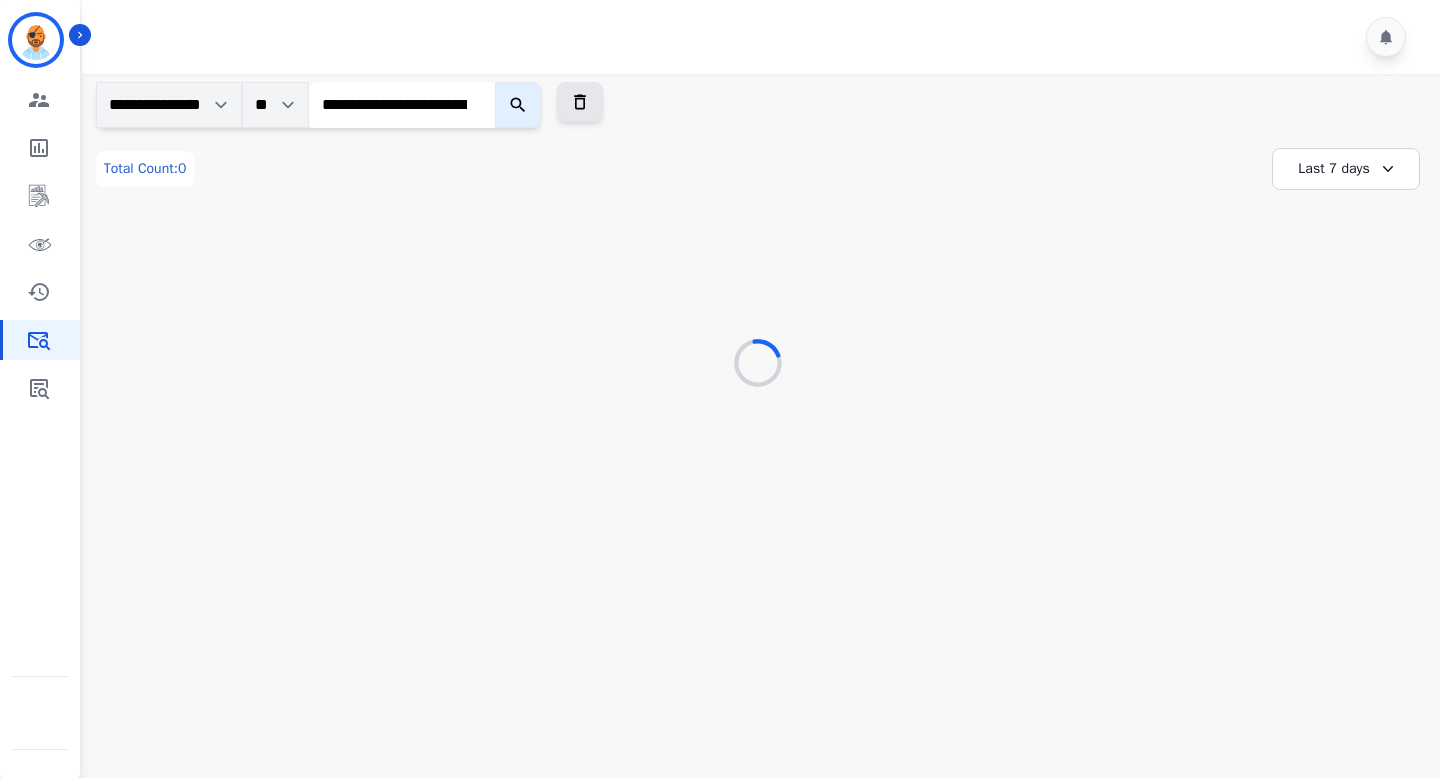 scroll, scrollTop: 0, scrollLeft: 153, axis: horizontal 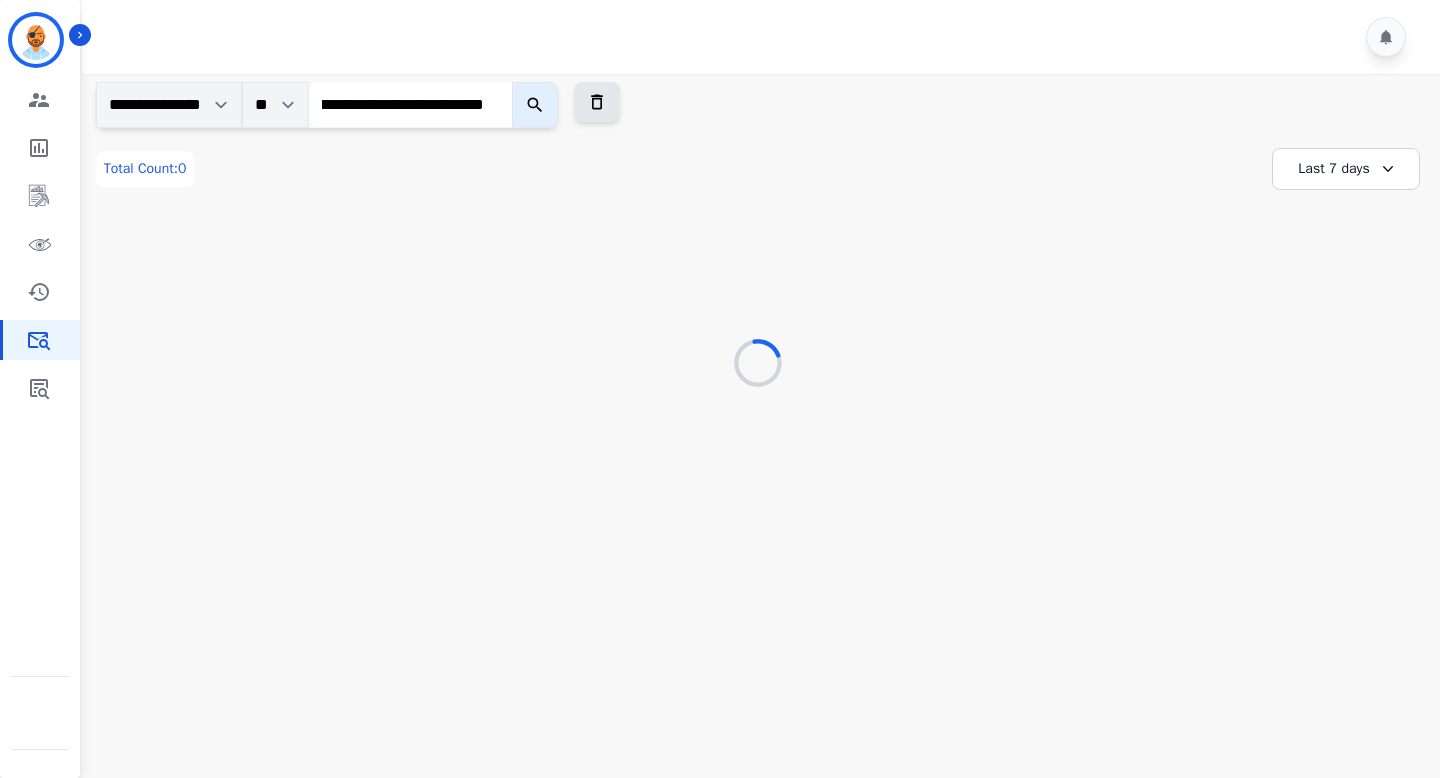 type on "**********" 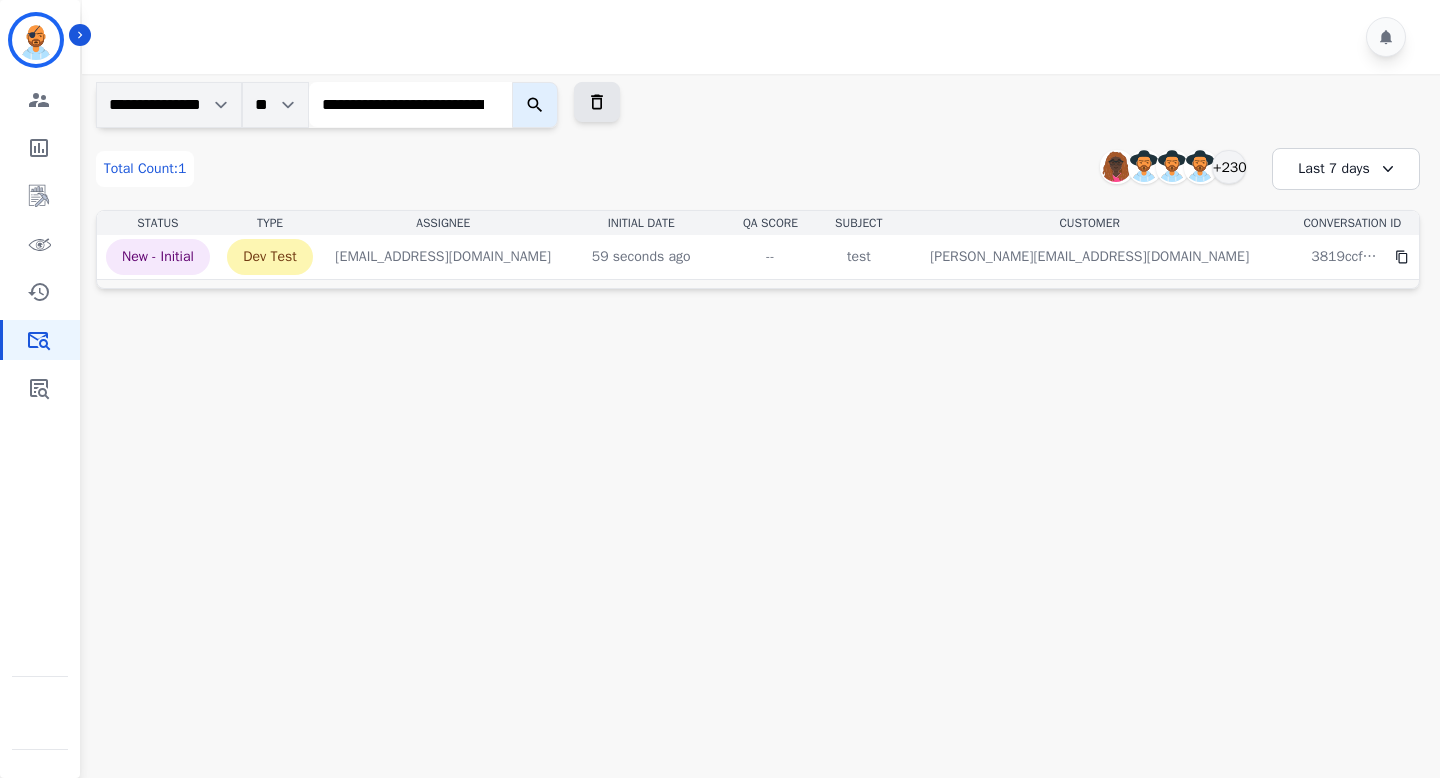 click 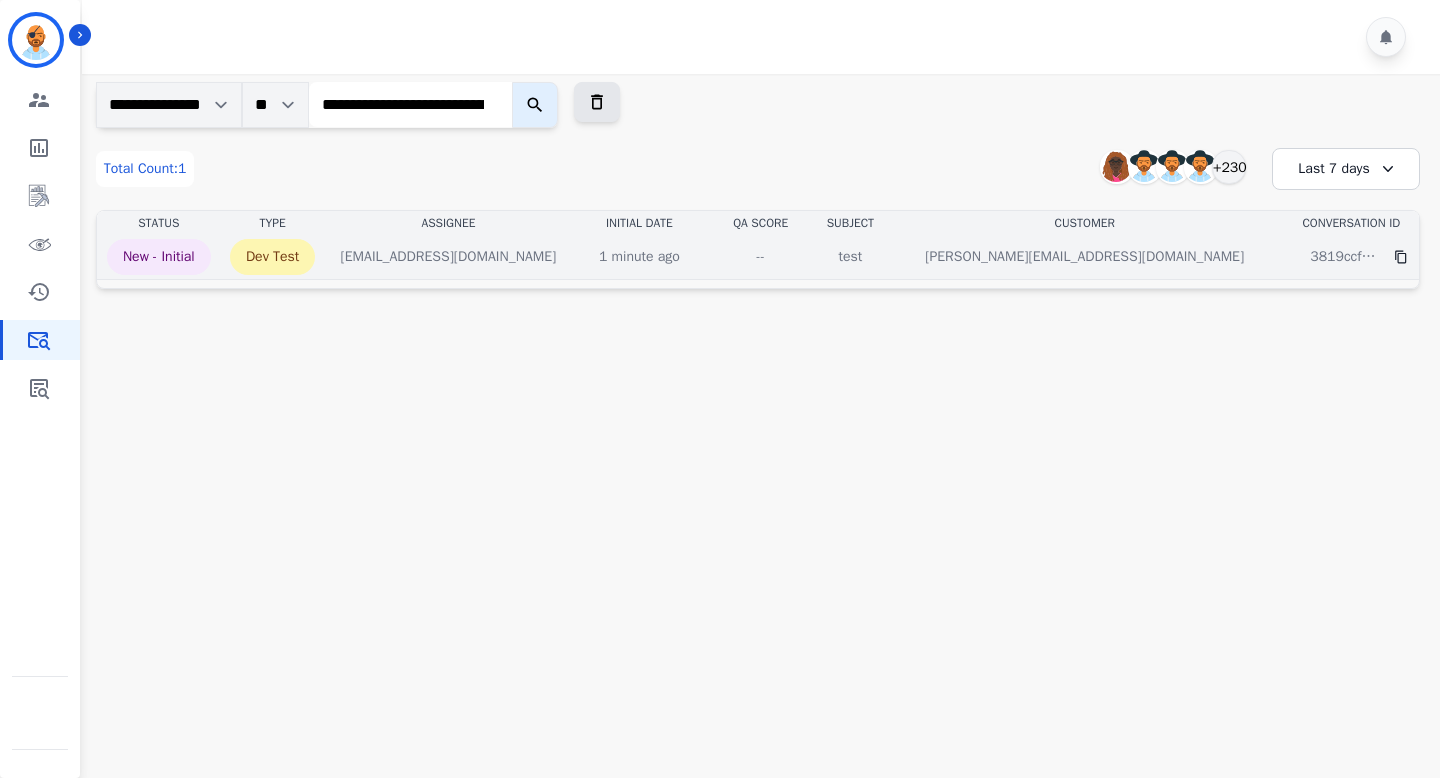click on "--" at bounding box center (761, 257) 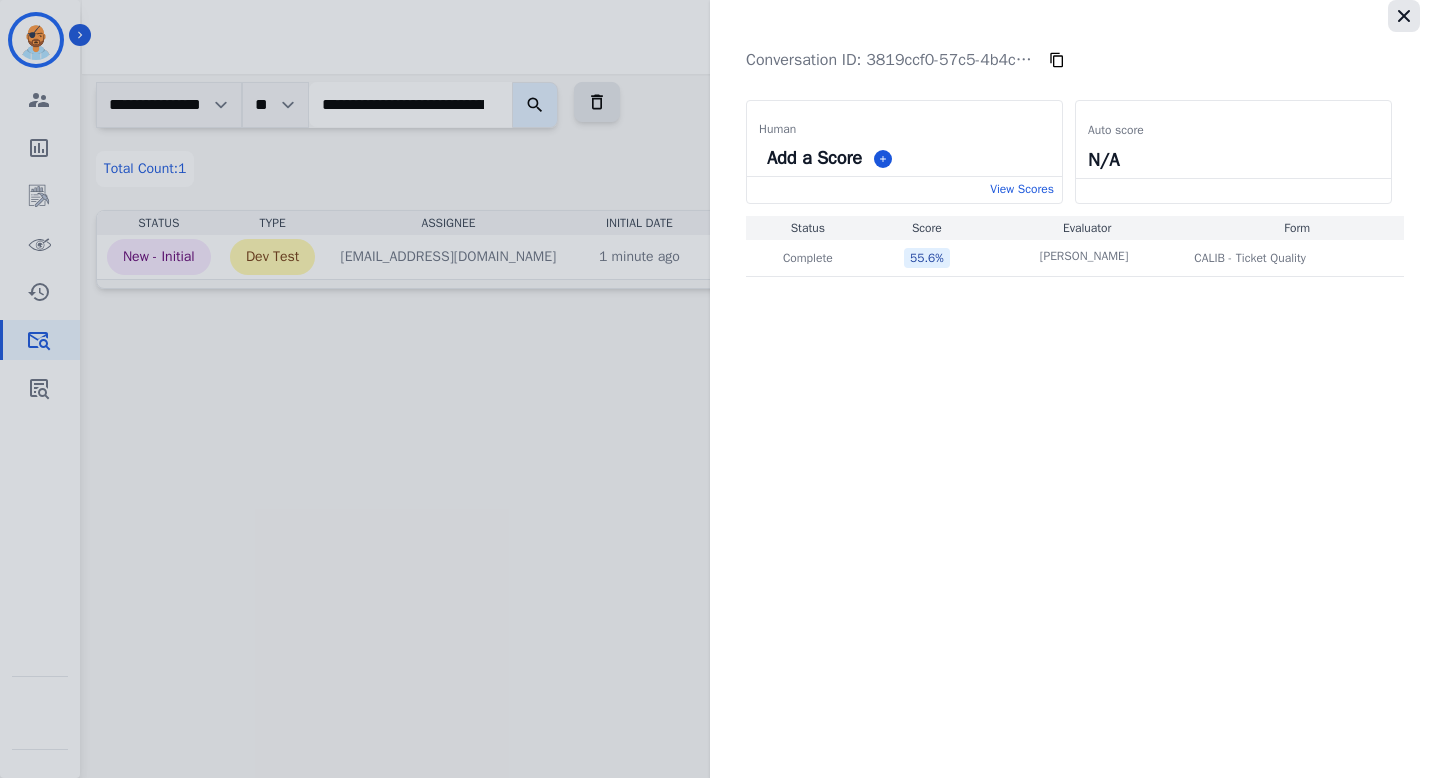click 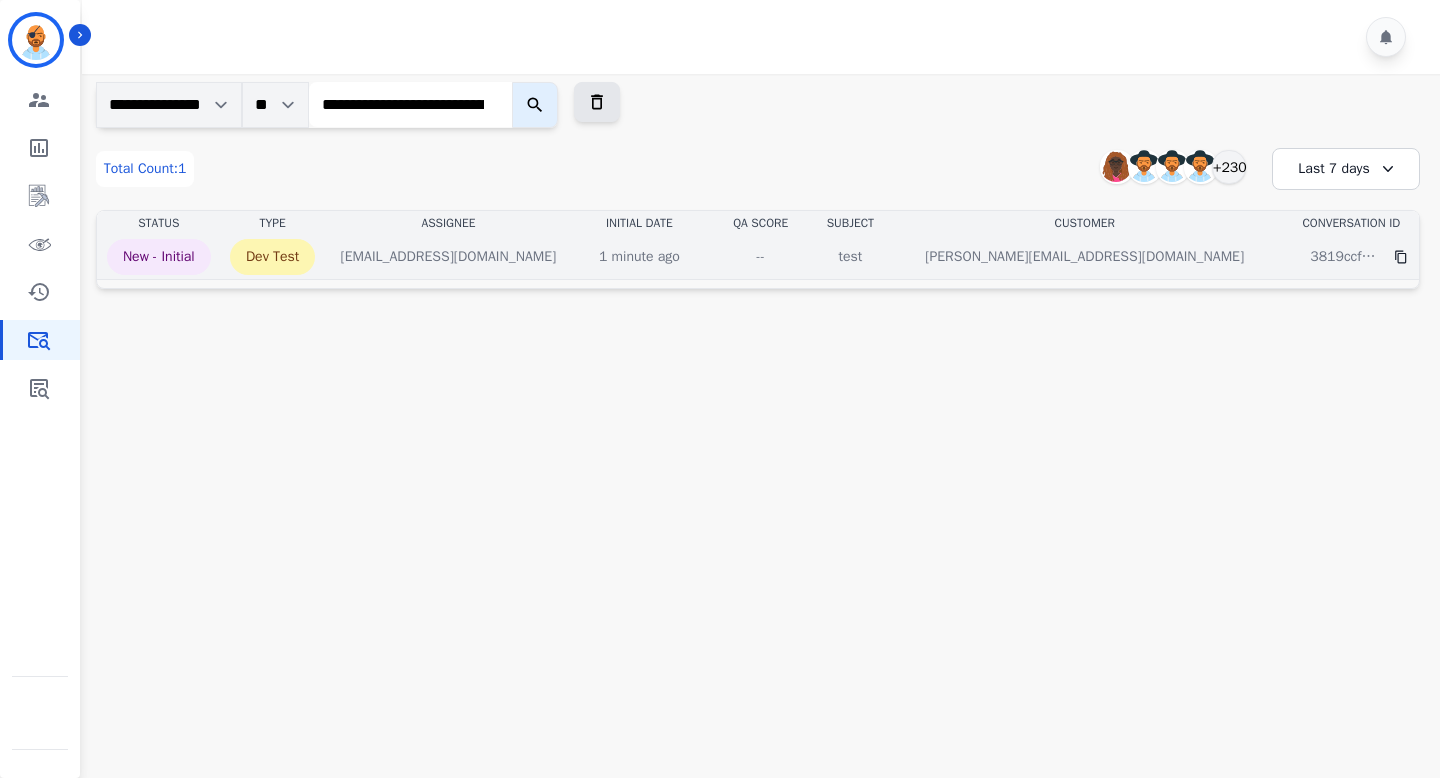 click on "--" at bounding box center [761, 257] 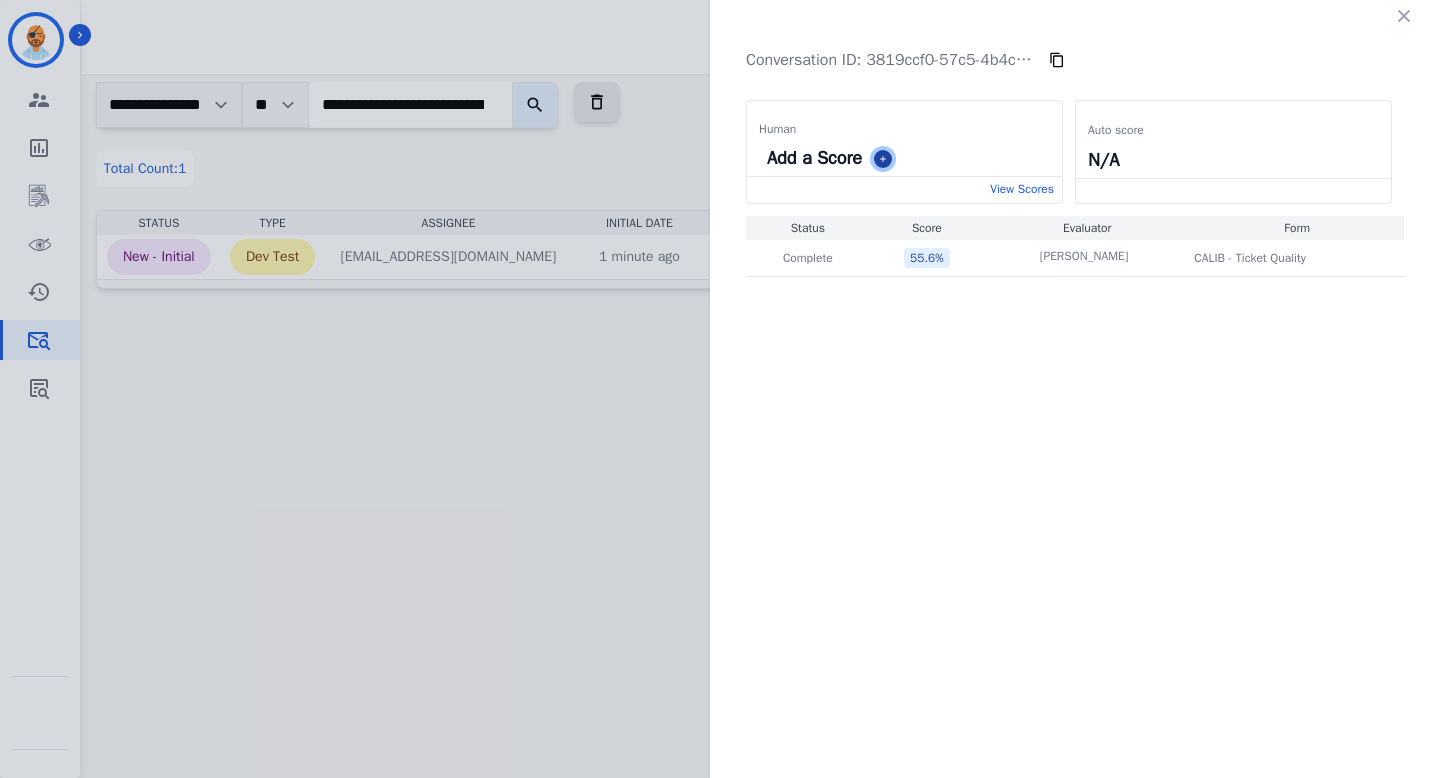 click 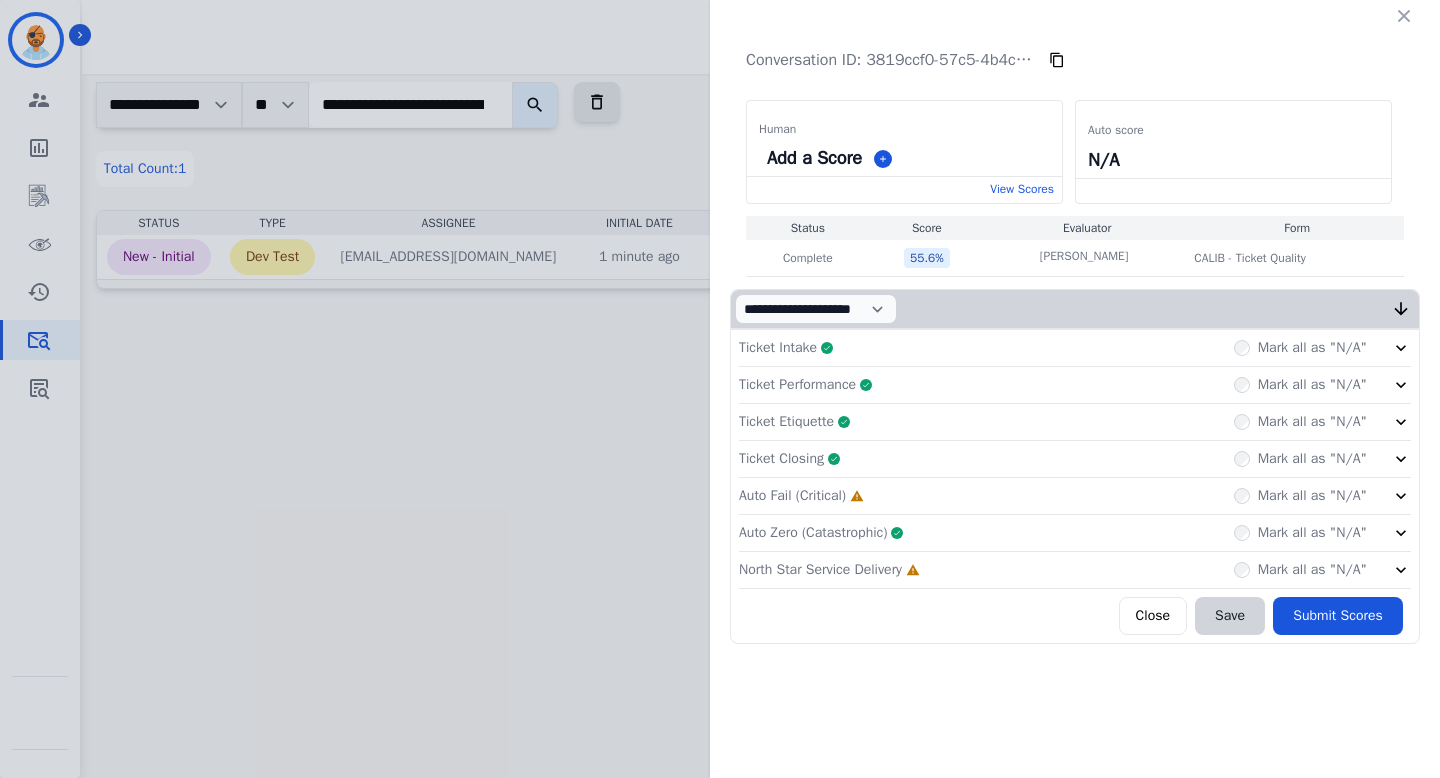 click on "Mark all as "N/A"" at bounding box center [1300, 496] 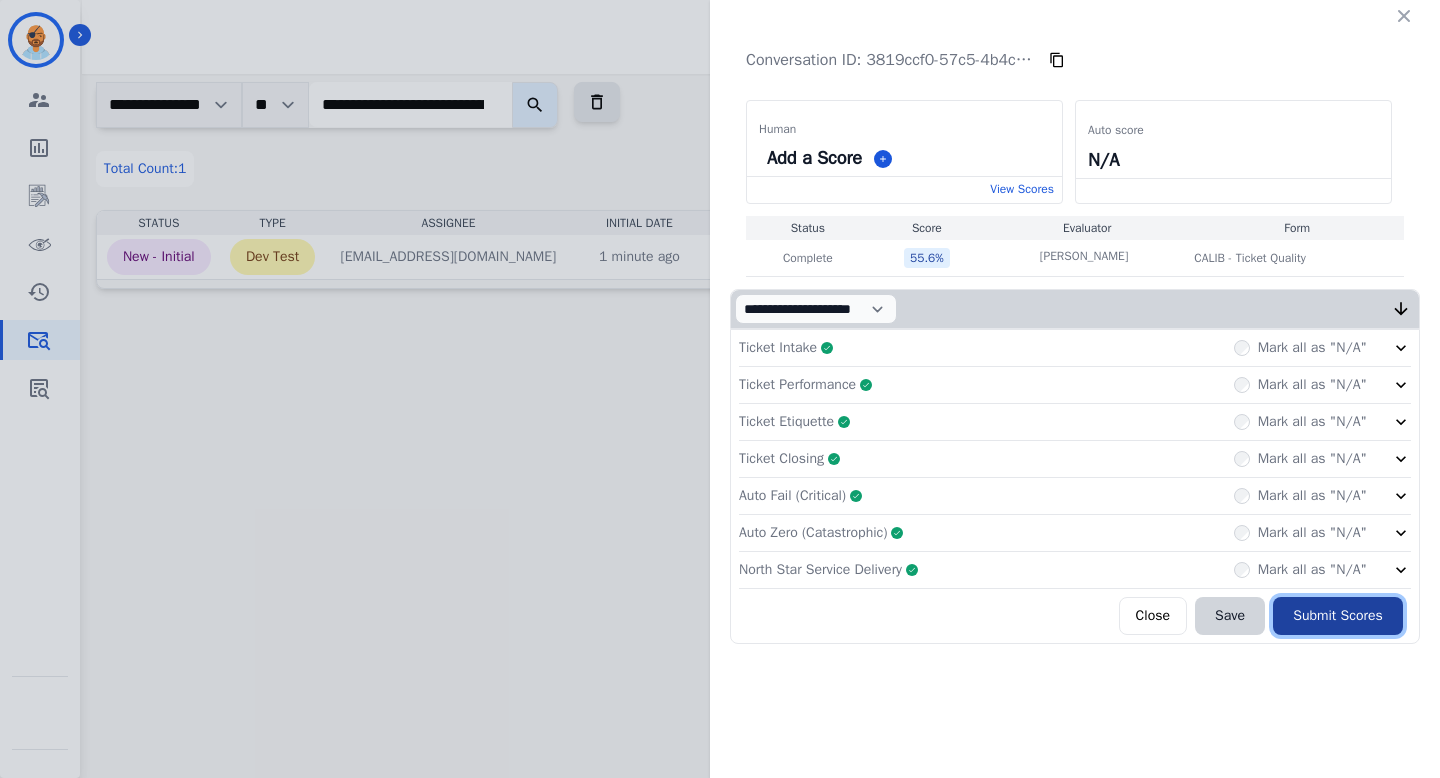 click on "Submit Scores" at bounding box center [1338, 616] 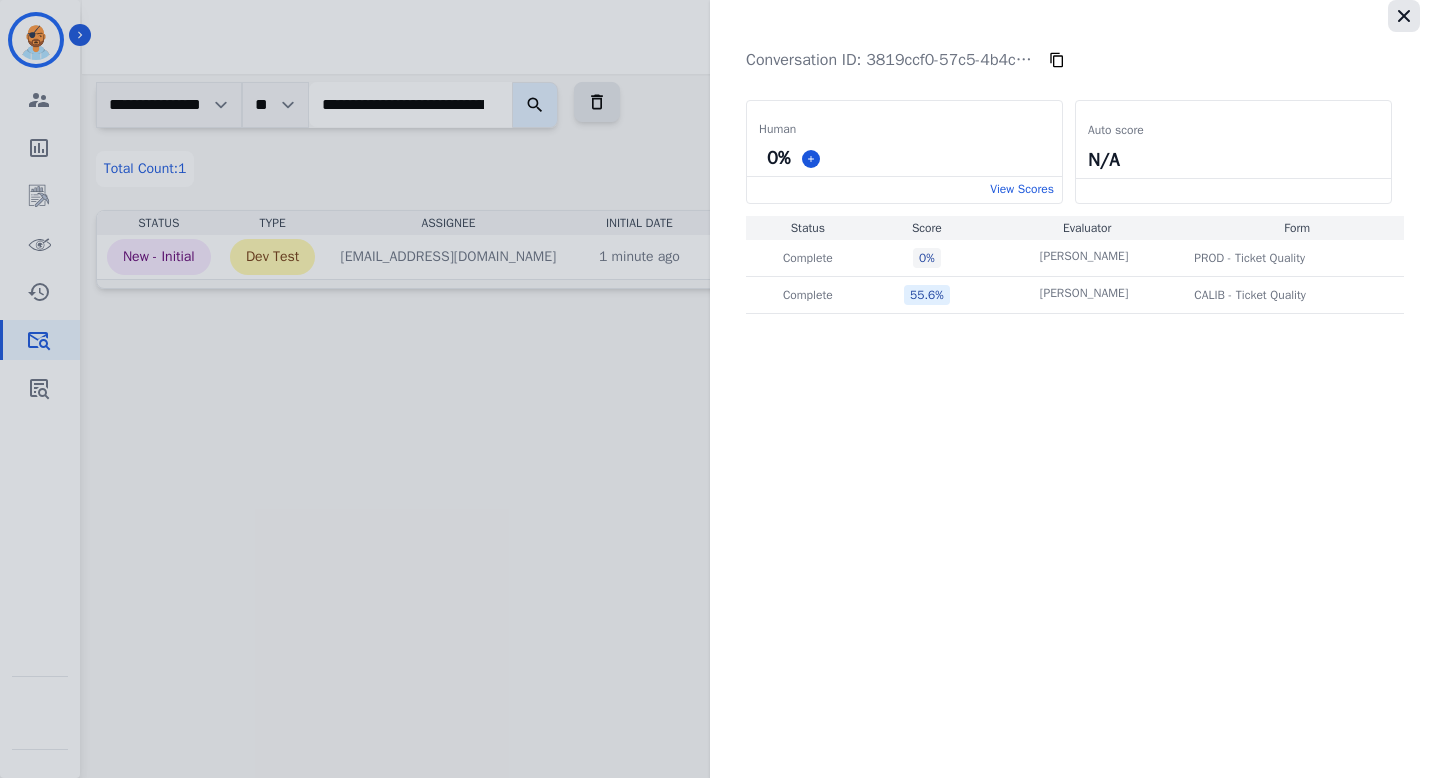 click 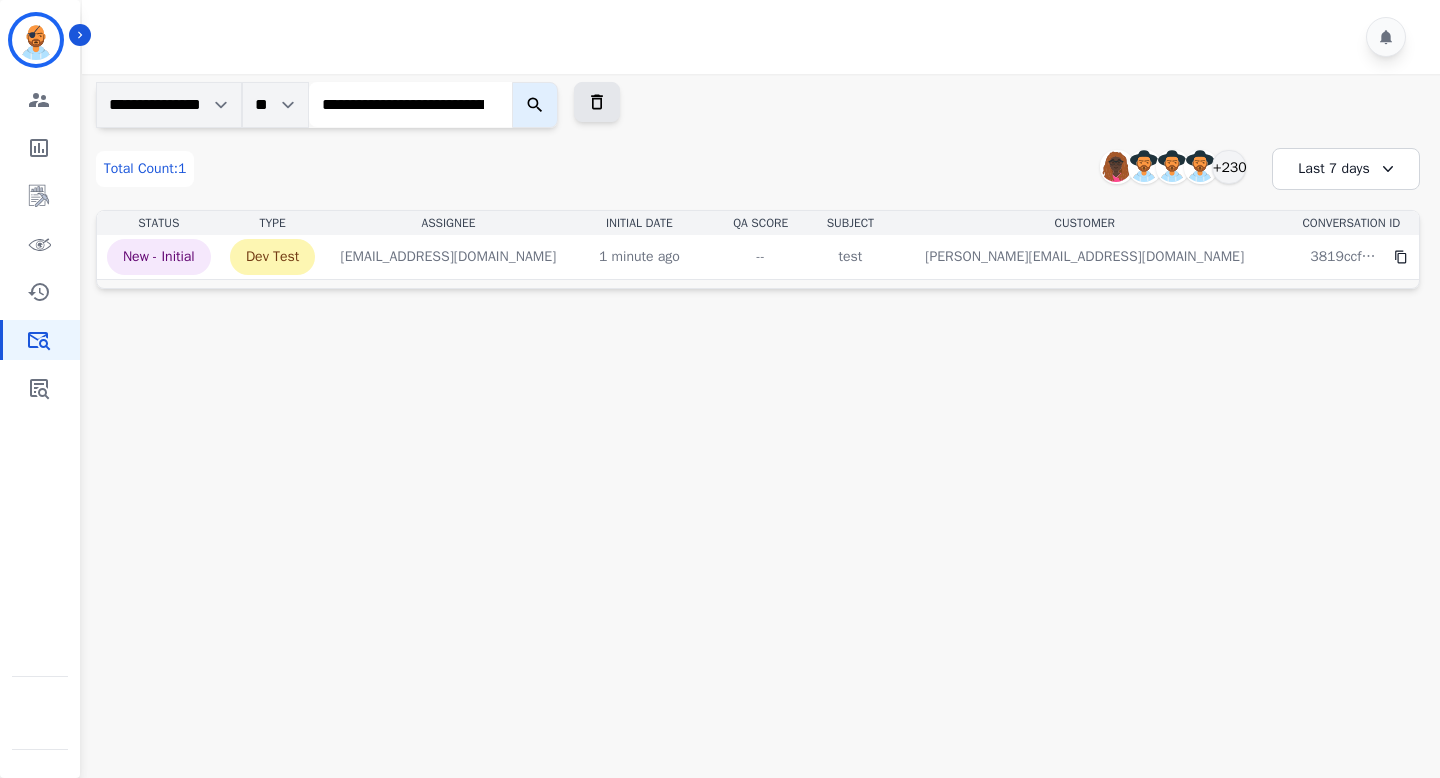 click 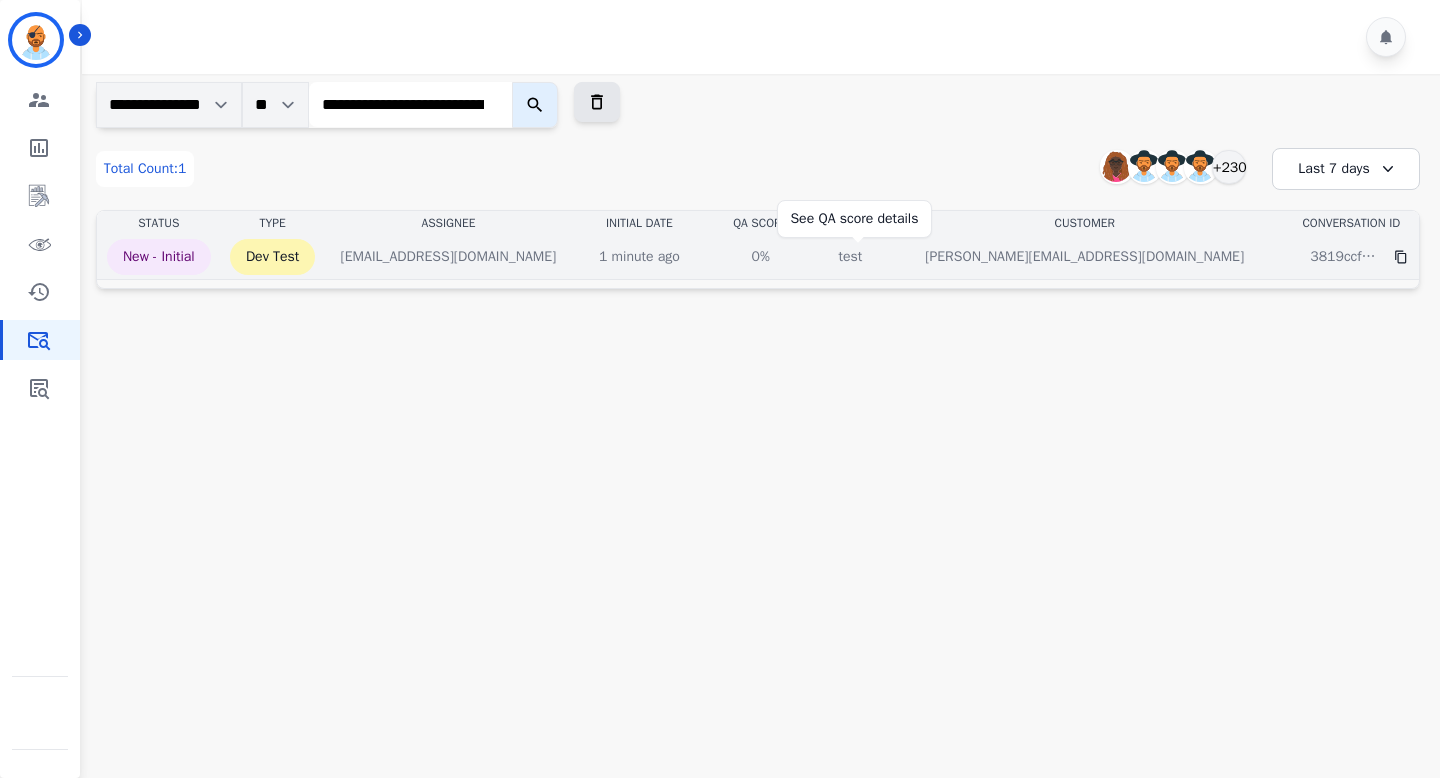 click on "0%" at bounding box center [761, 257] 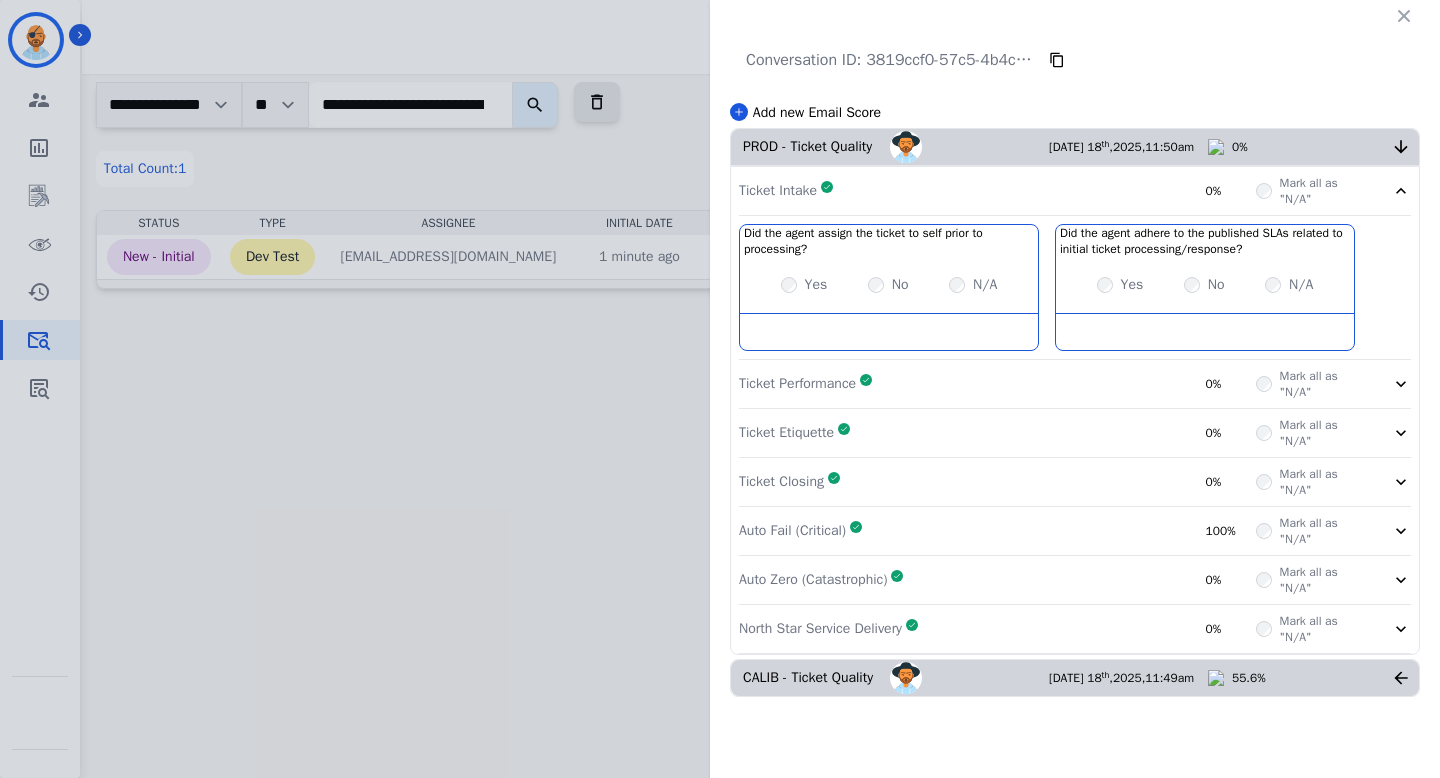 click 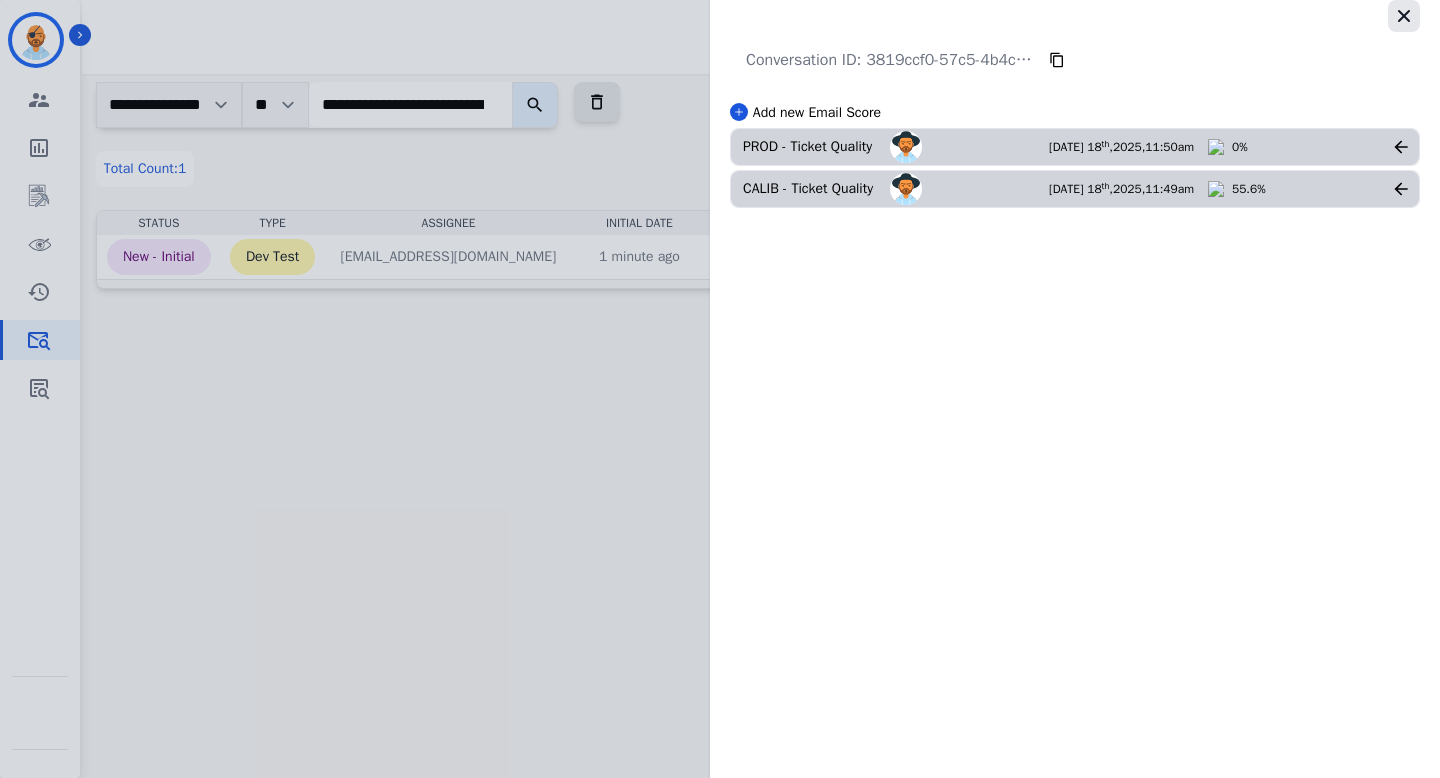 click 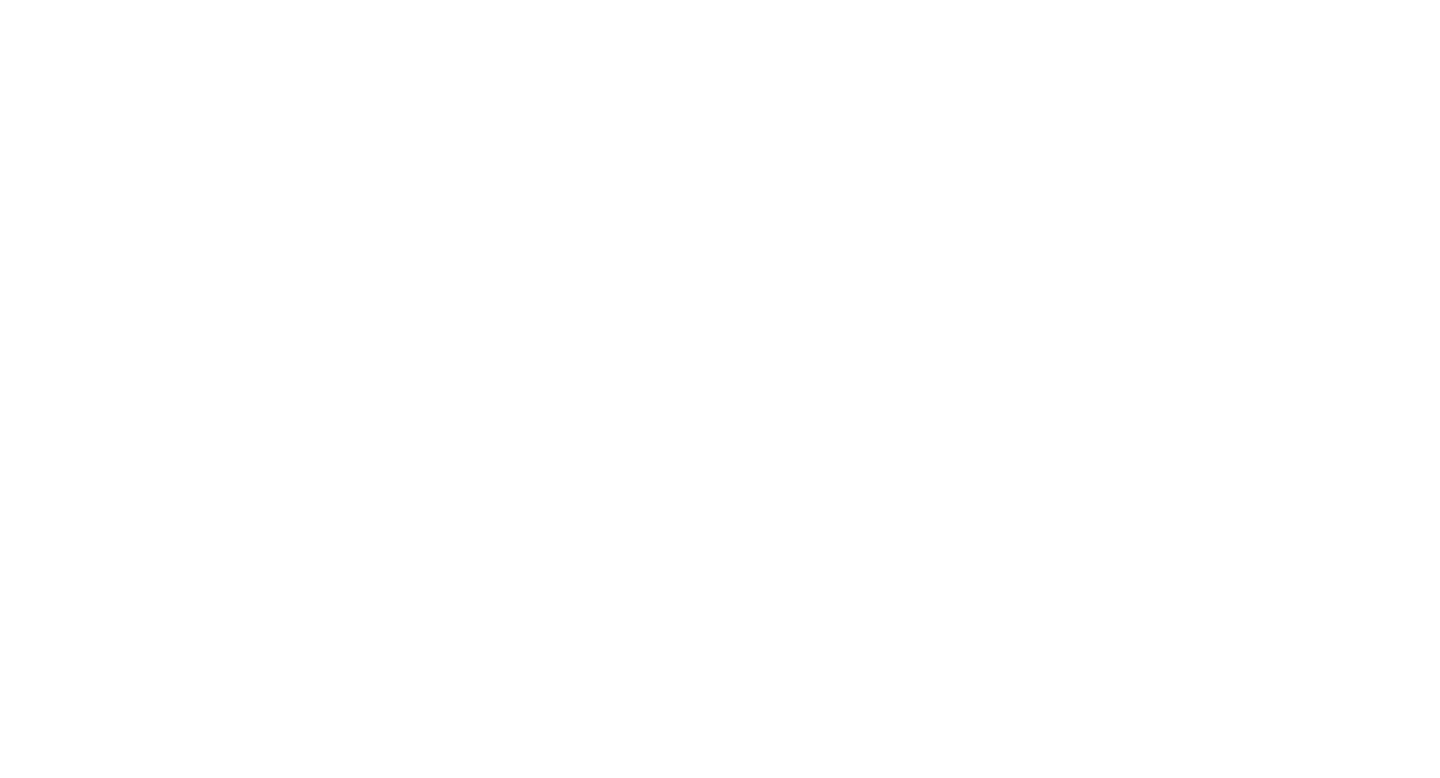 scroll, scrollTop: 0, scrollLeft: 0, axis: both 